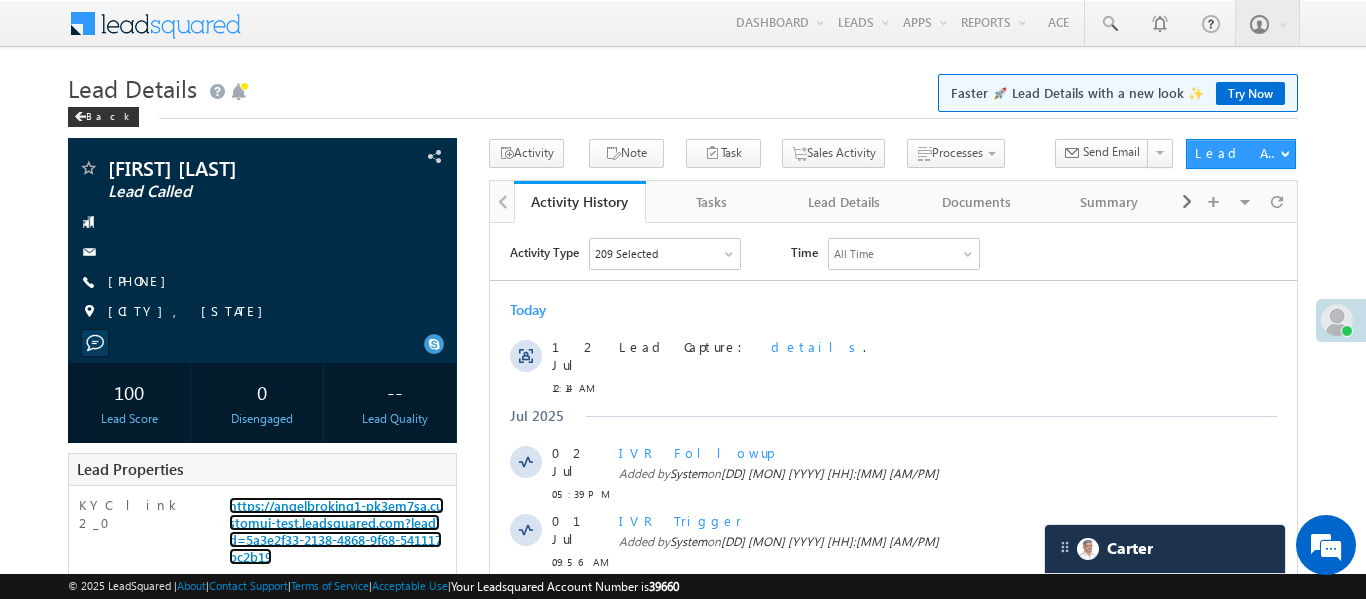 scroll, scrollTop: 0, scrollLeft: 0, axis: both 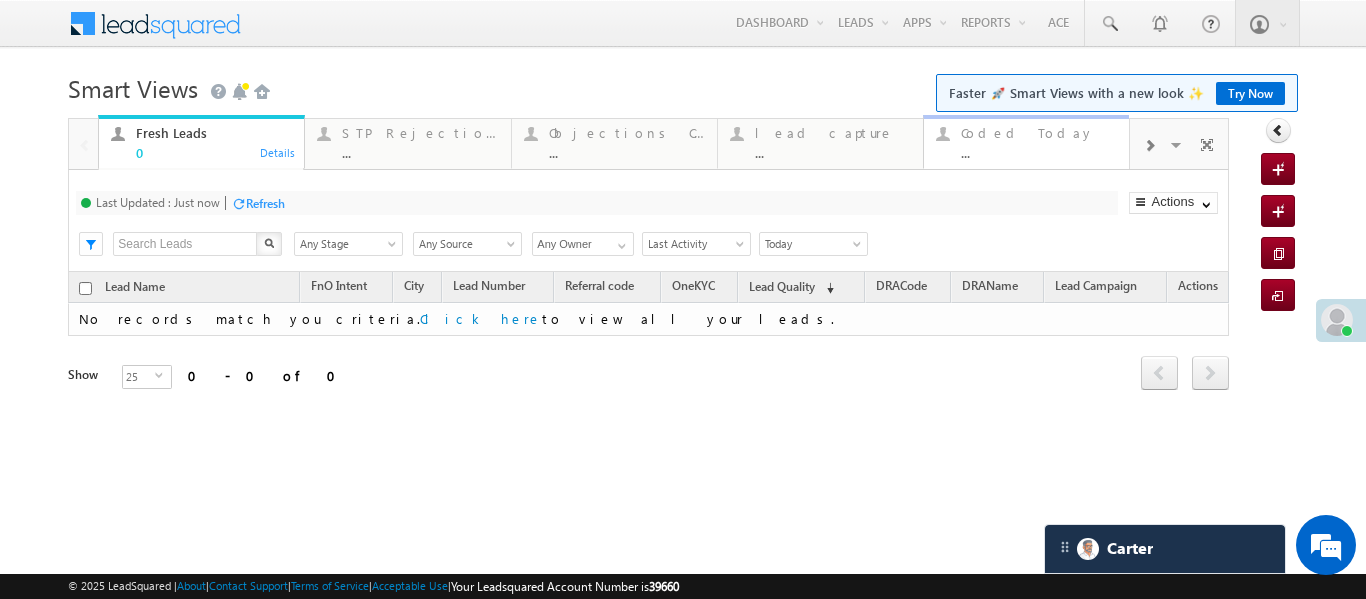 click on "Coded Today ..." at bounding box center (1039, 140) 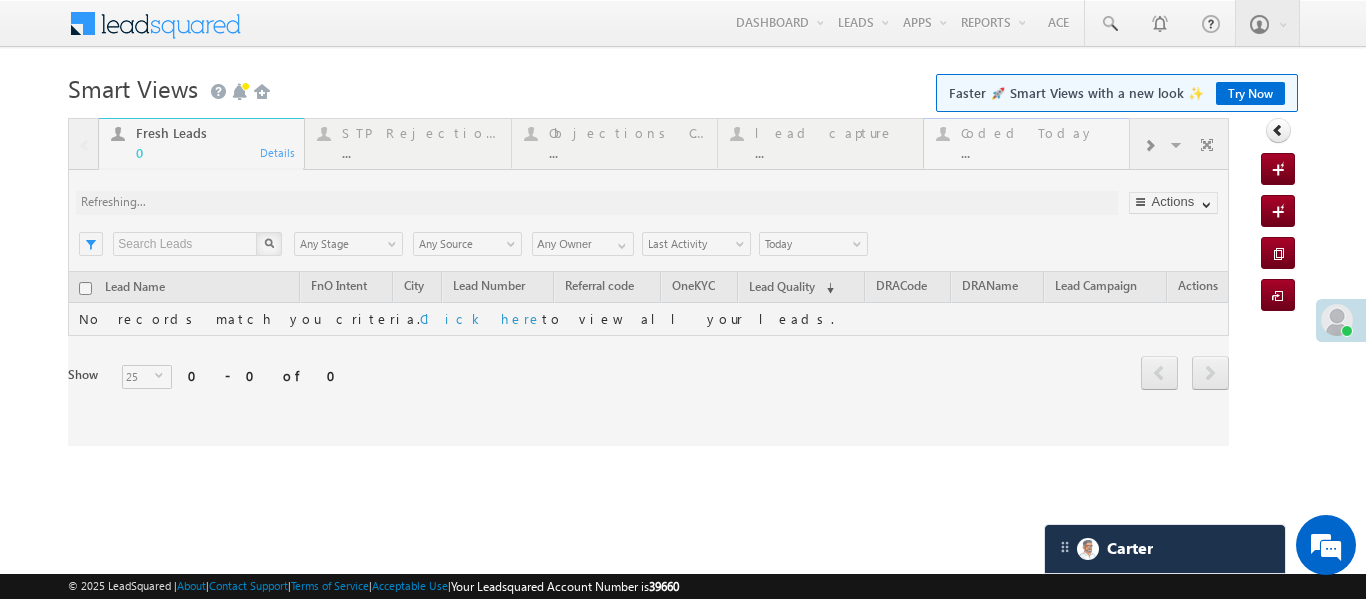 click at bounding box center [648, 282] 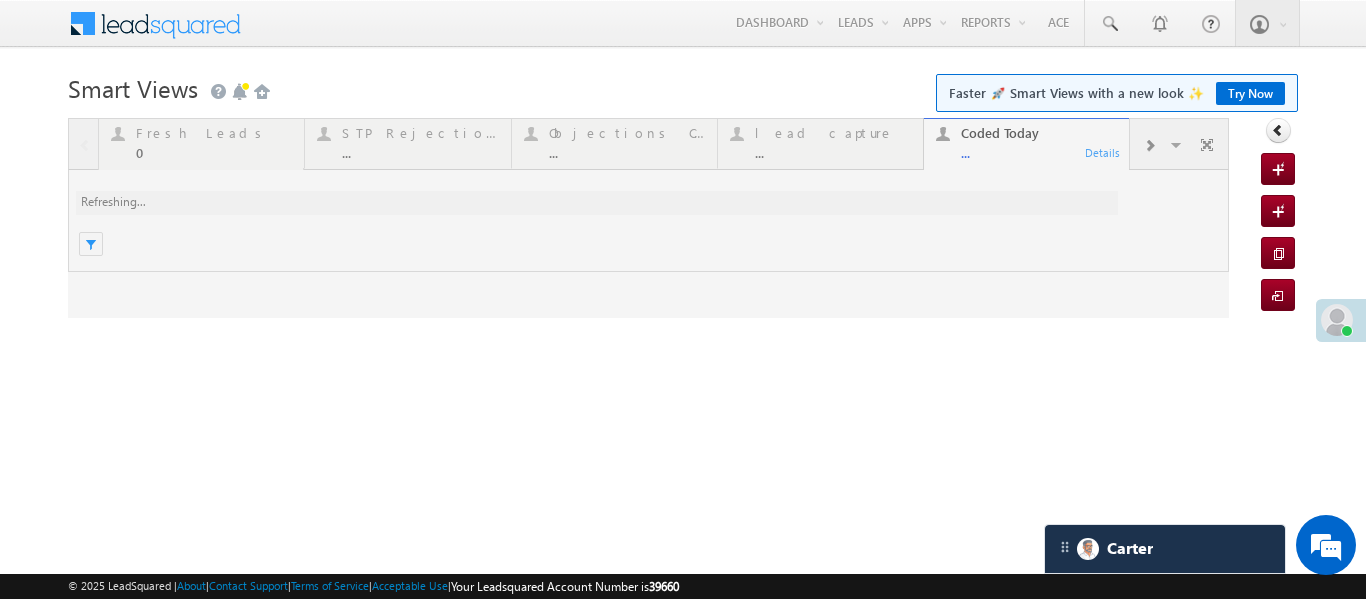 scroll, scrollTop: 0, scrollLeft: 0, axis: both 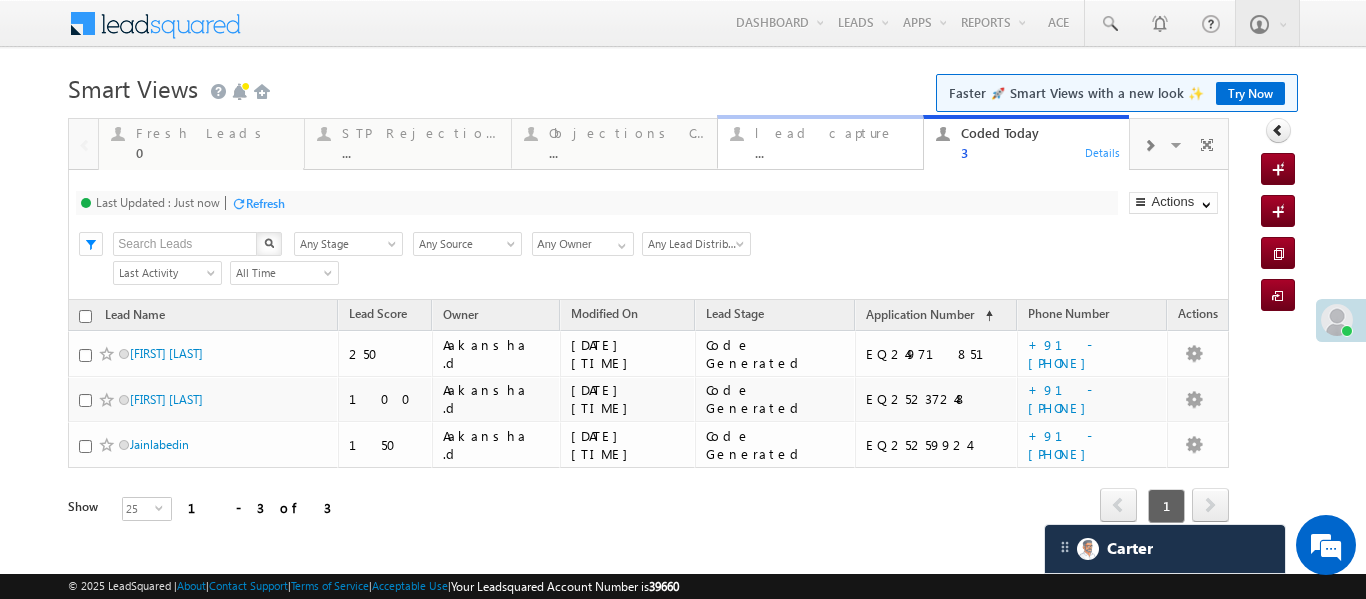 click on "lead capture" at bounding box center [833, 133] 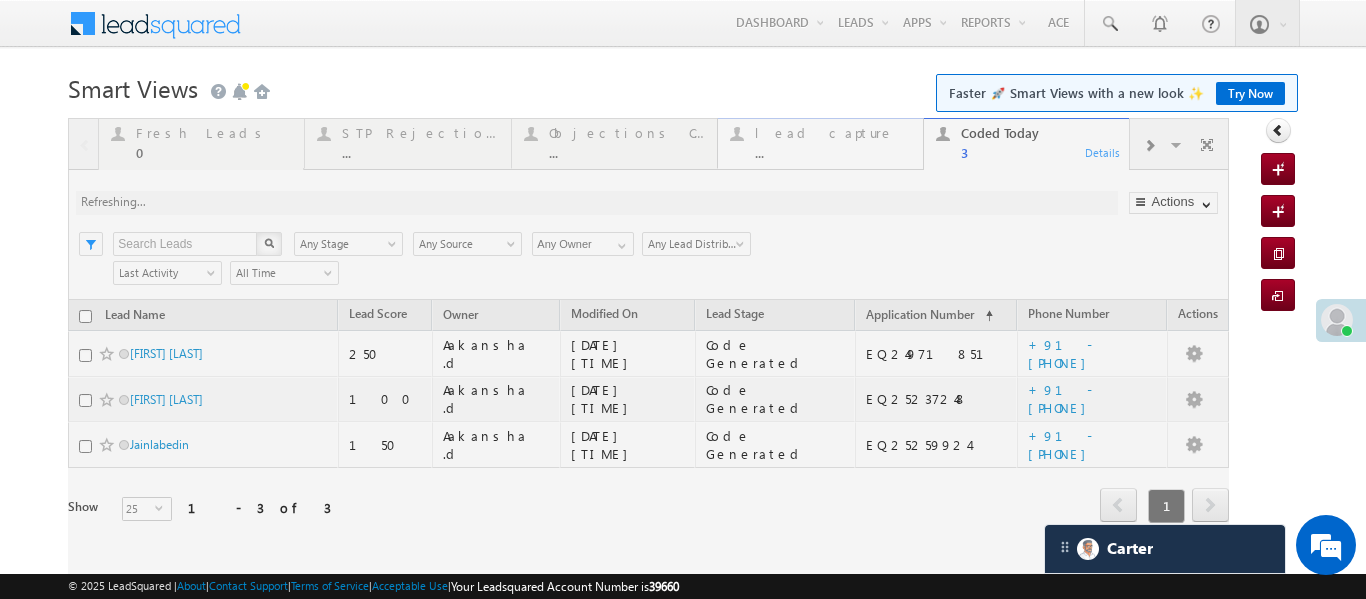 click at bounding box center (648, 348) 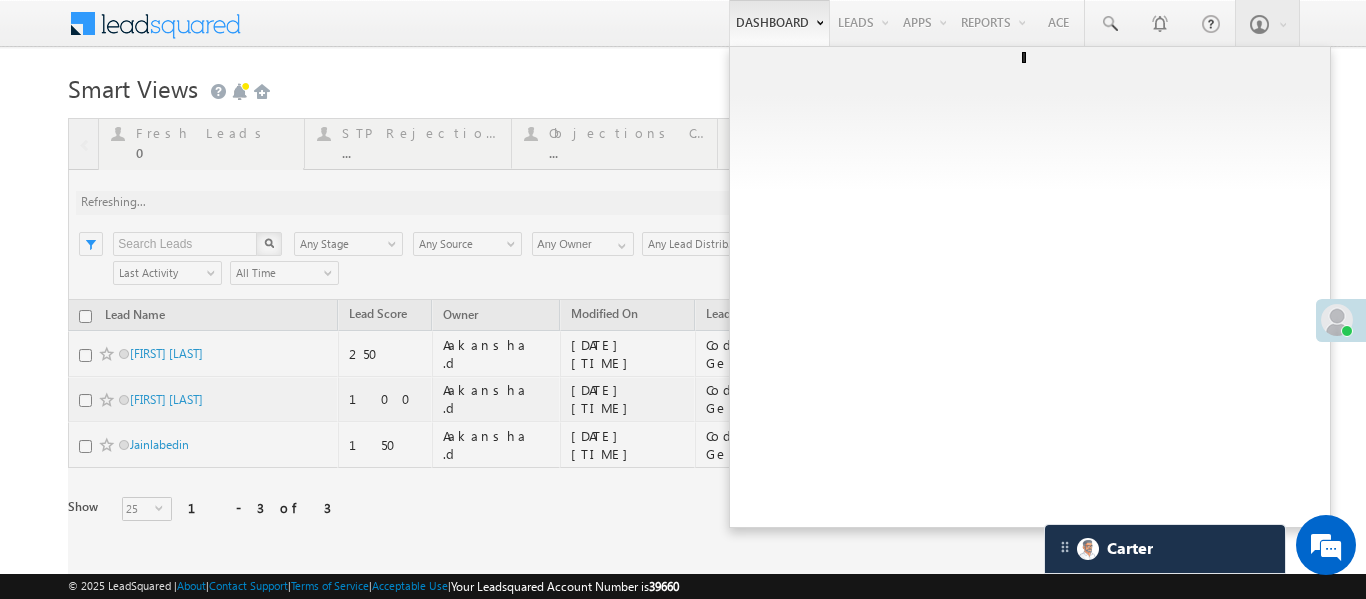 drag, startPoint x: 809, startPoint y: 133, endPoint x: 813, endPoint y: 19, distance: 114.07015 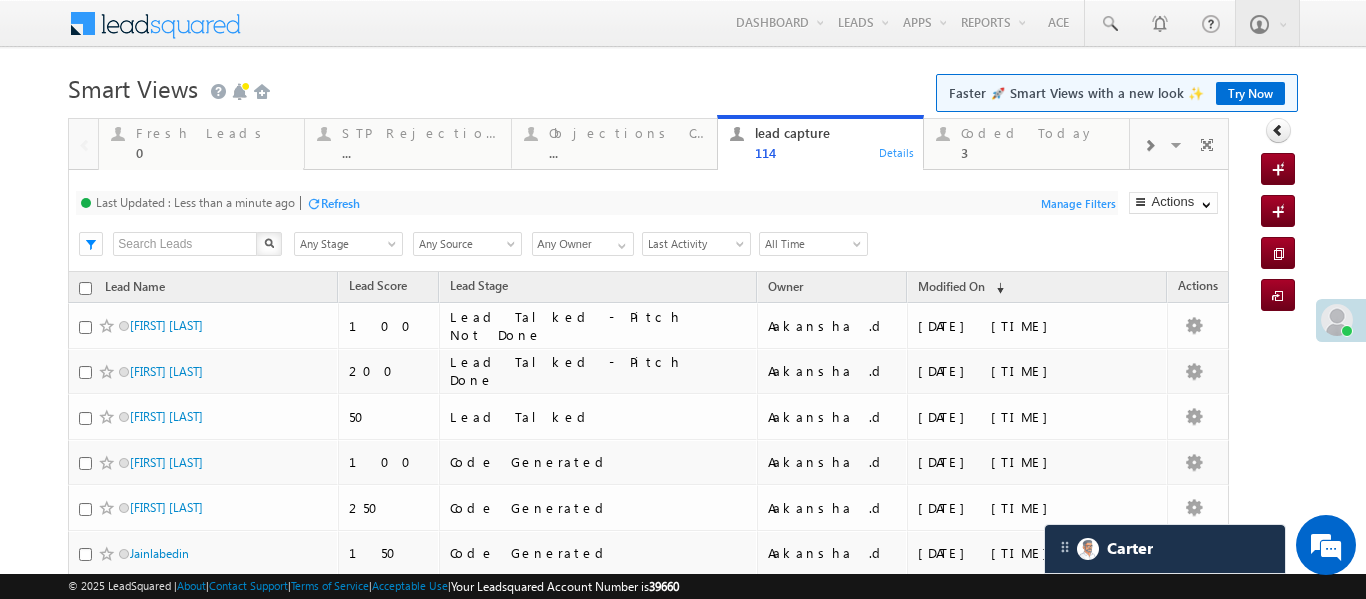 scroll, scrollTop: 0, scrollLeft: 0, axis: both 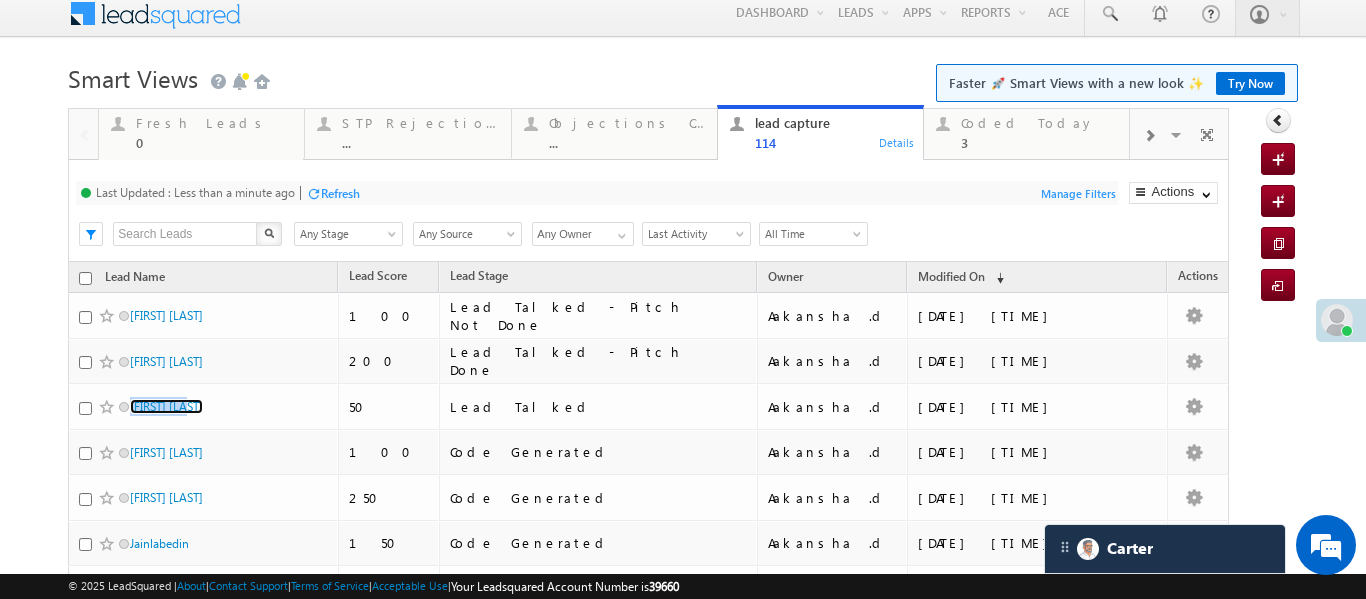 drag, startPoint x: 150, startPoint y: 405, endPoint x: 335, endPoint y: 81, distance: 373.0965 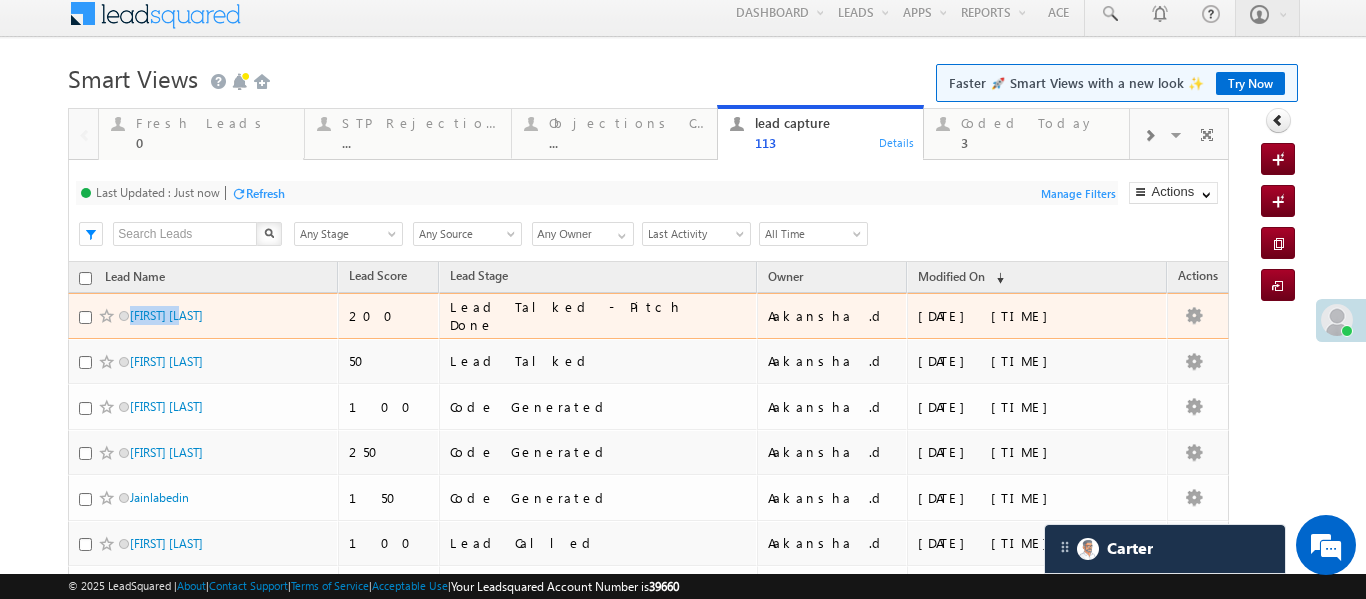 drag, startPoint x: 174, startPoint y: 406, endPoint x: 167, endPoint y: 318, distance: 88.27797 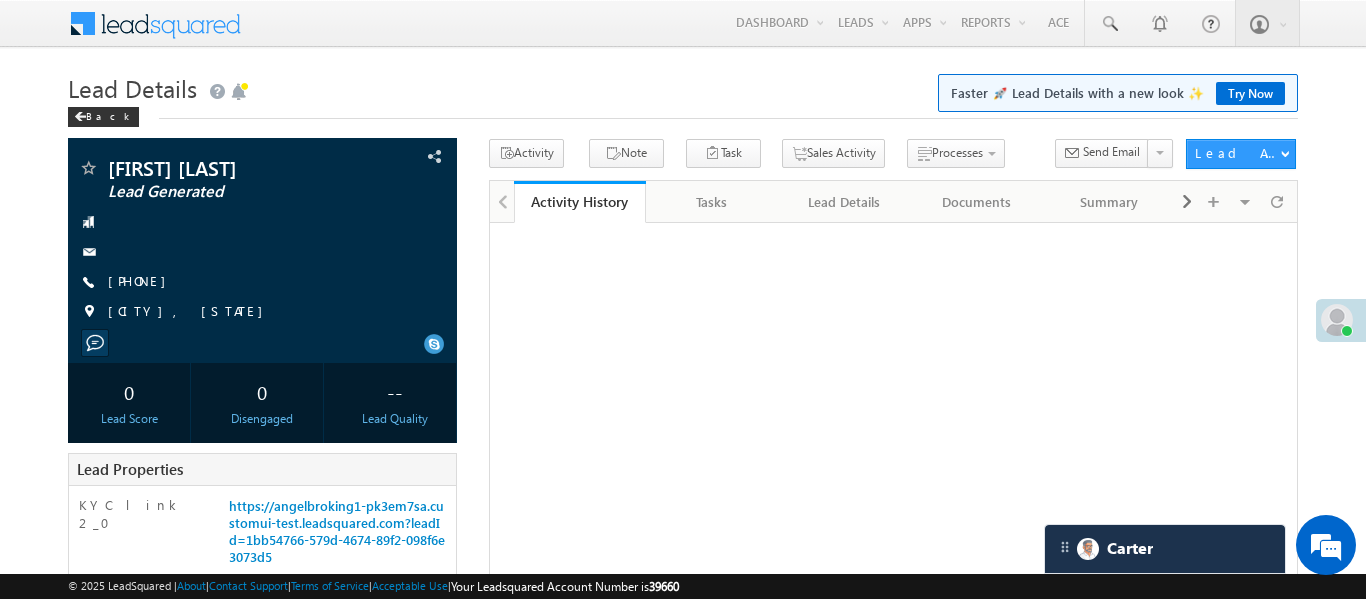 scroll, scrollTop: 0, scrollLeft: 0, axis: both 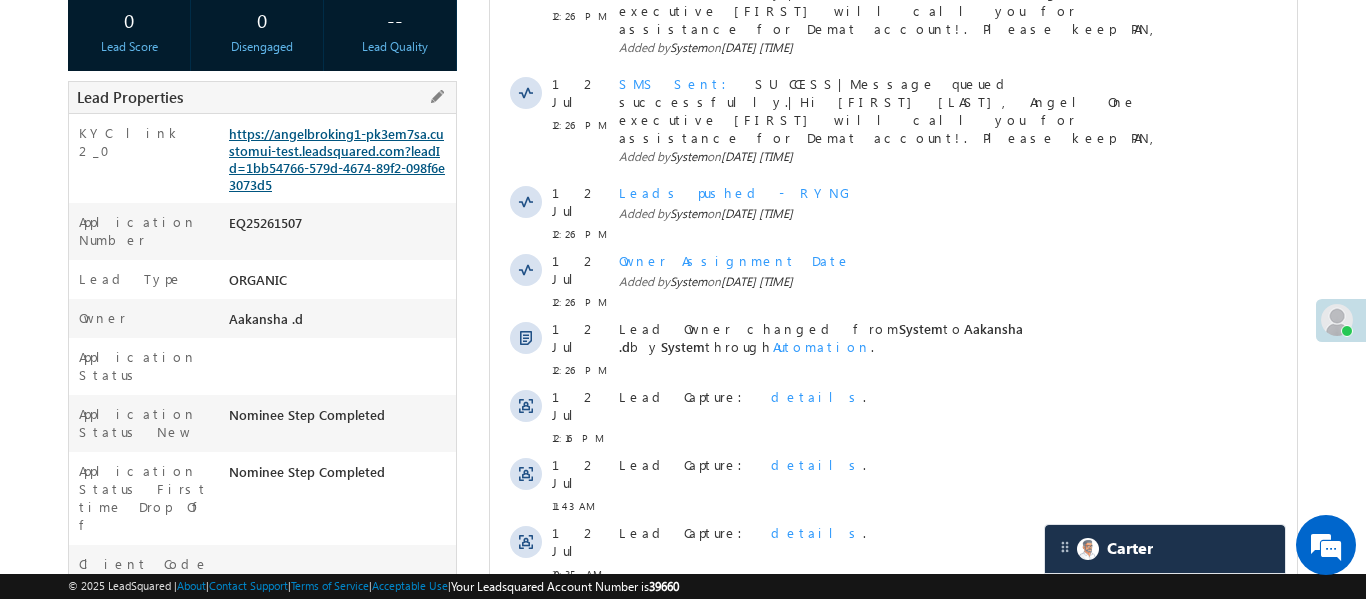 click on "https://angelbroking1-pk3em7sa.customui-test.leadsquared.com?leadId=1bb54766-579d-4674-89f2-098f6e3073d5" at bounding box center [340, 163] 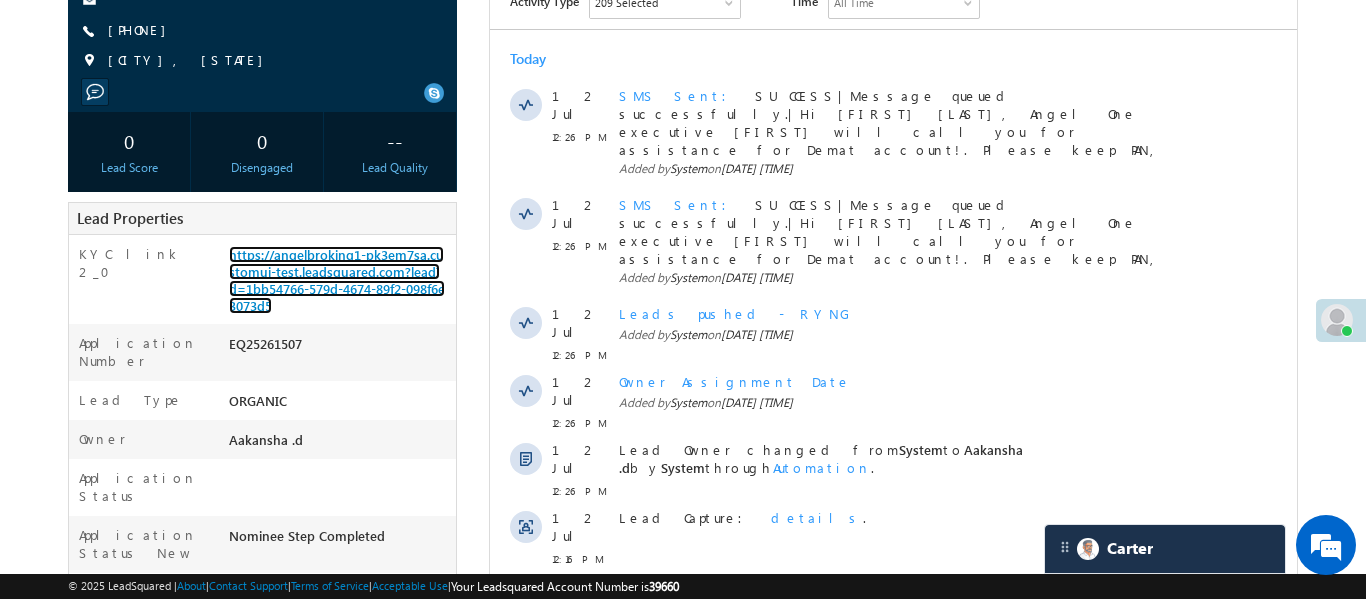 scroll, scrollTop: 139, scrollLeft: 0, axis: vertical 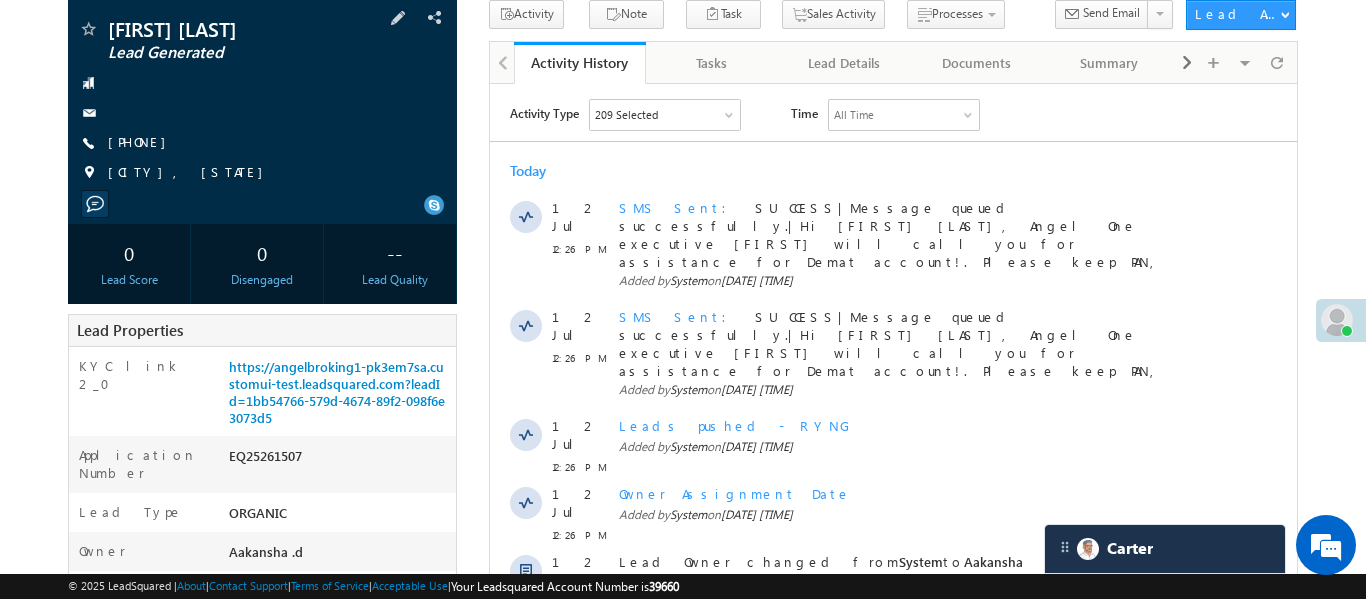 click on "TANMAYA RASTOGI
Lead Generated
+91-7800020447" at bounding box center (262, 106) 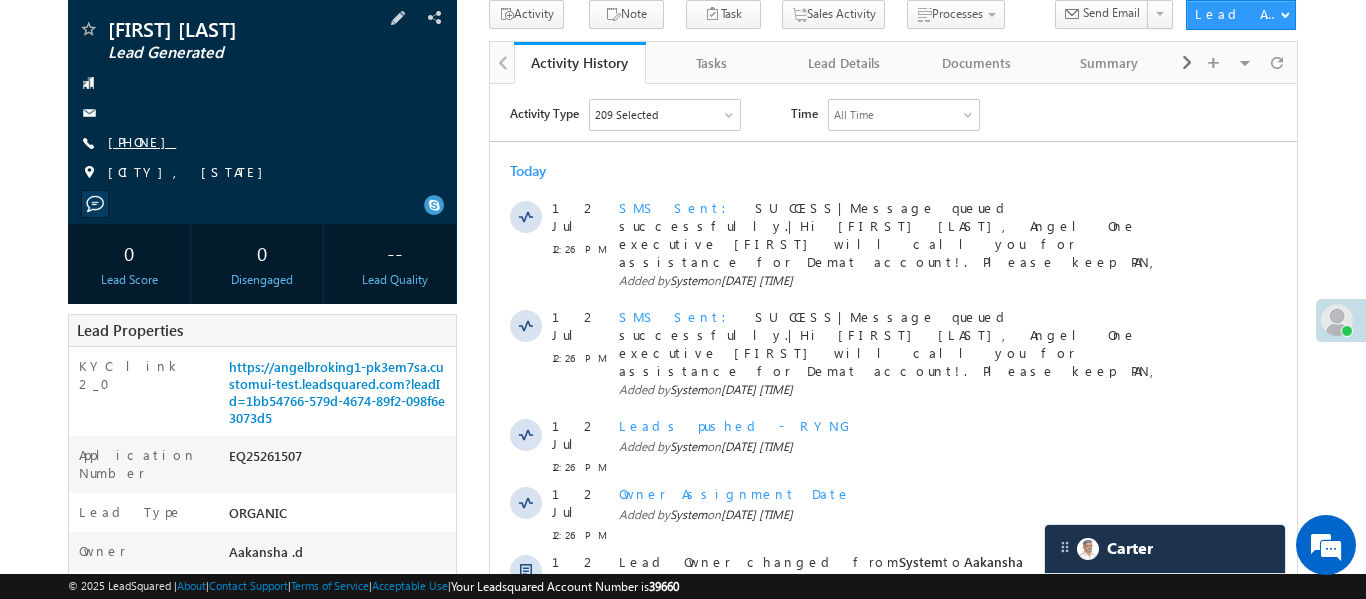 click on "+91-7800020447" at bounding box center (142, 141) 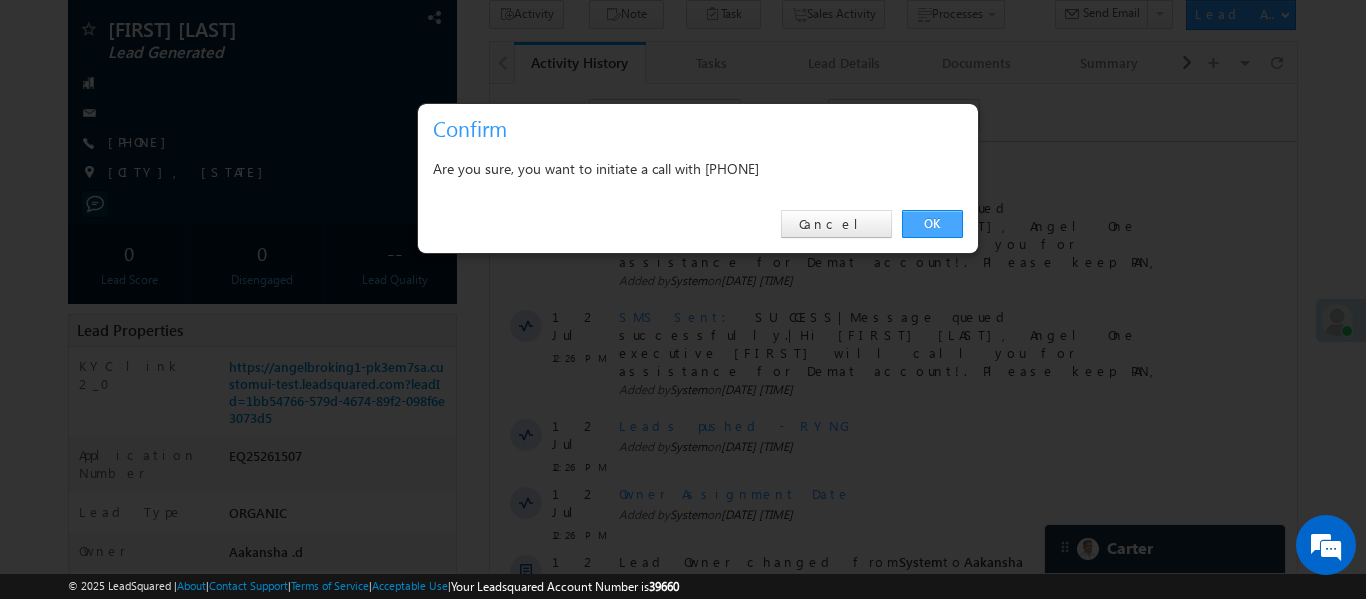 click on "OK" at bounding box center [932, 224] 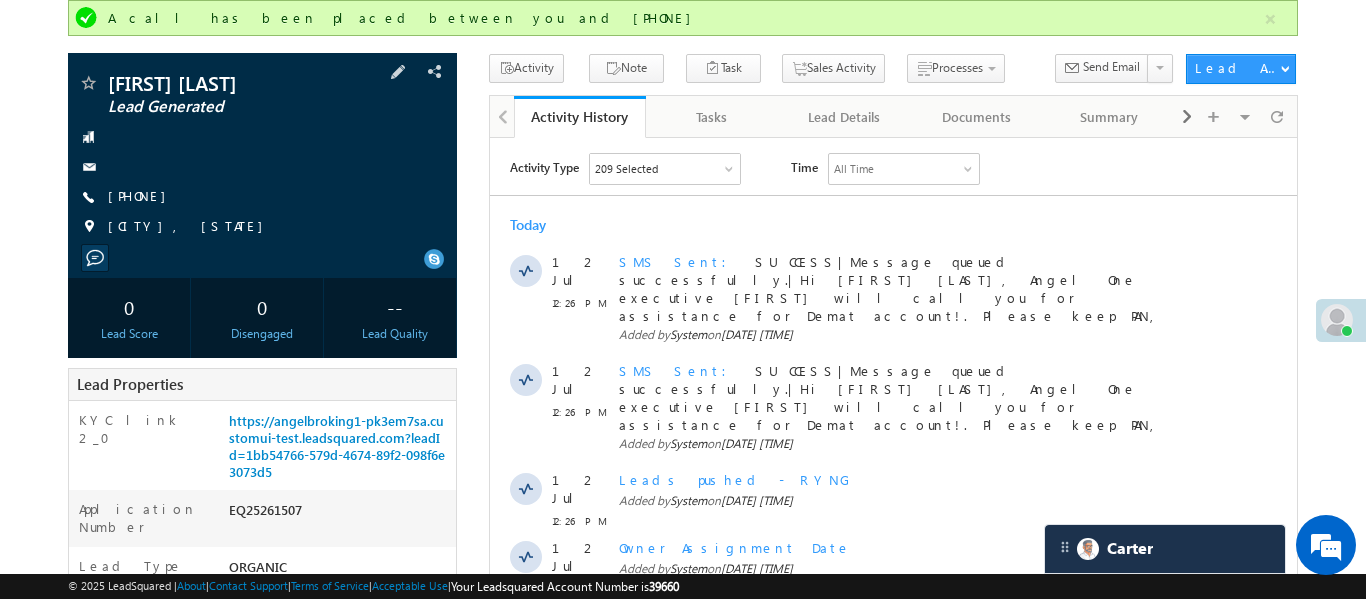 scroll, scrollTop: 193, scrollLeft: 0, axis: vertical 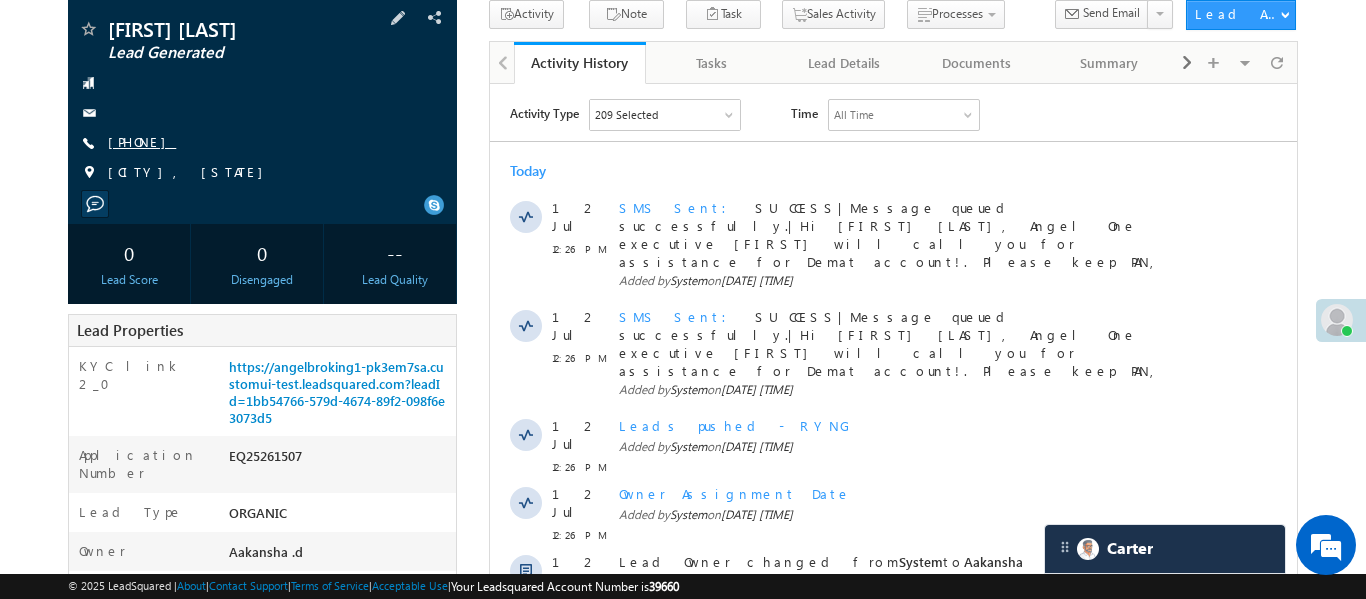 click on "+91-7800020447" at bounding box center (142, 141) 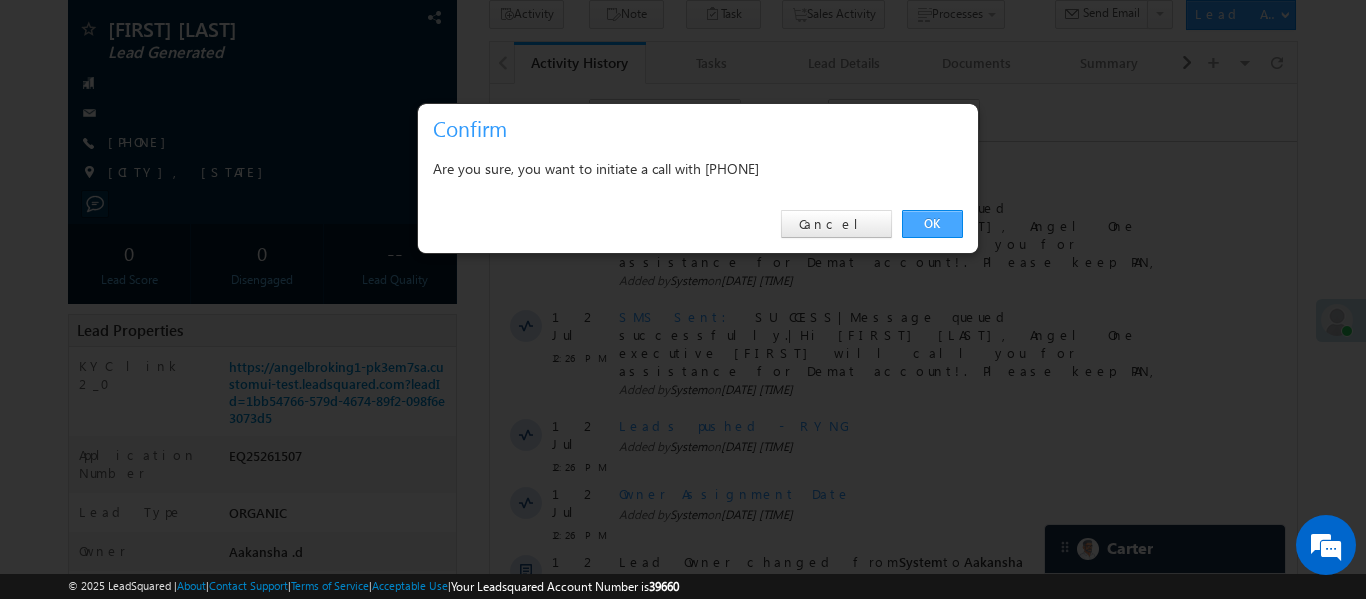 click on "OK" at bounding box center [932, 224] 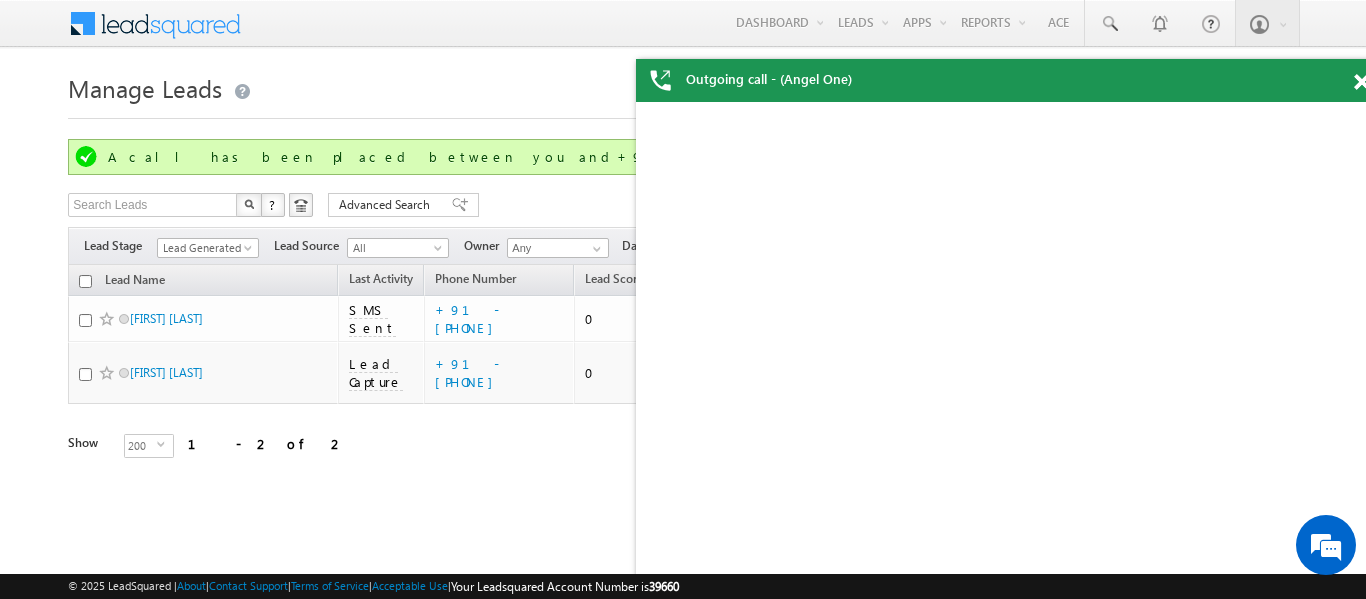 scroll, scrollTop: 18, scrollLeft: 0, axis: vertical 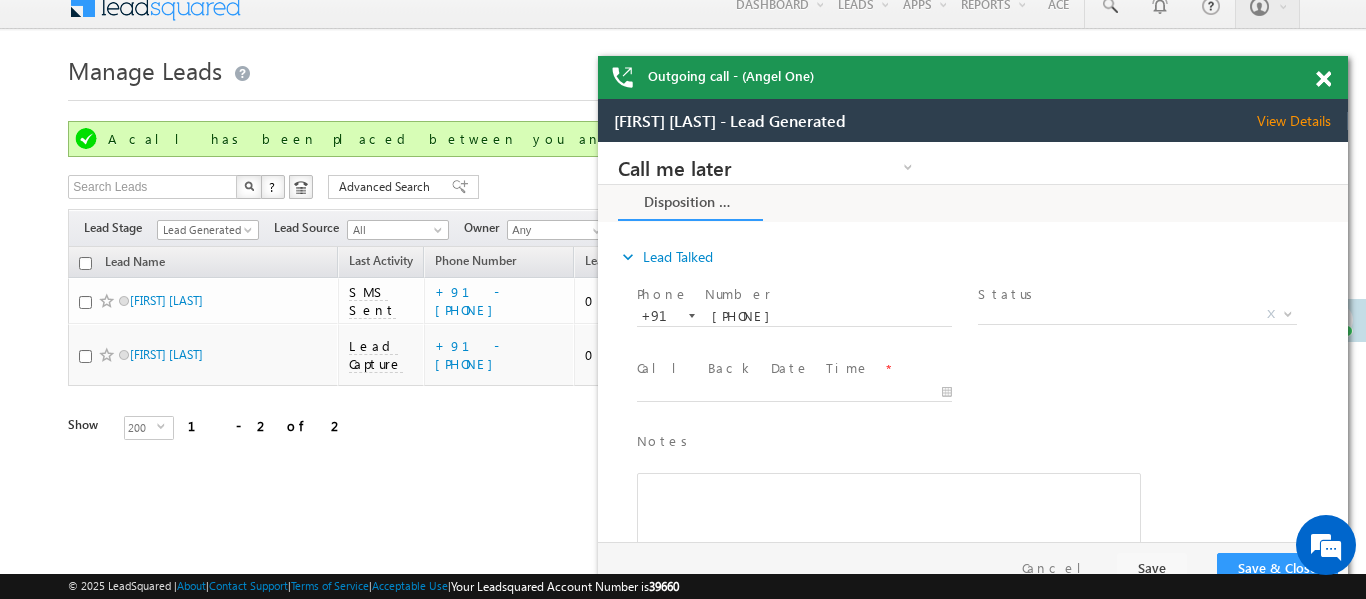drag, startPoint x: 1275, startPoint y: 79, endPoint x: 1242, endPoint y: 74, distance: 33.37664 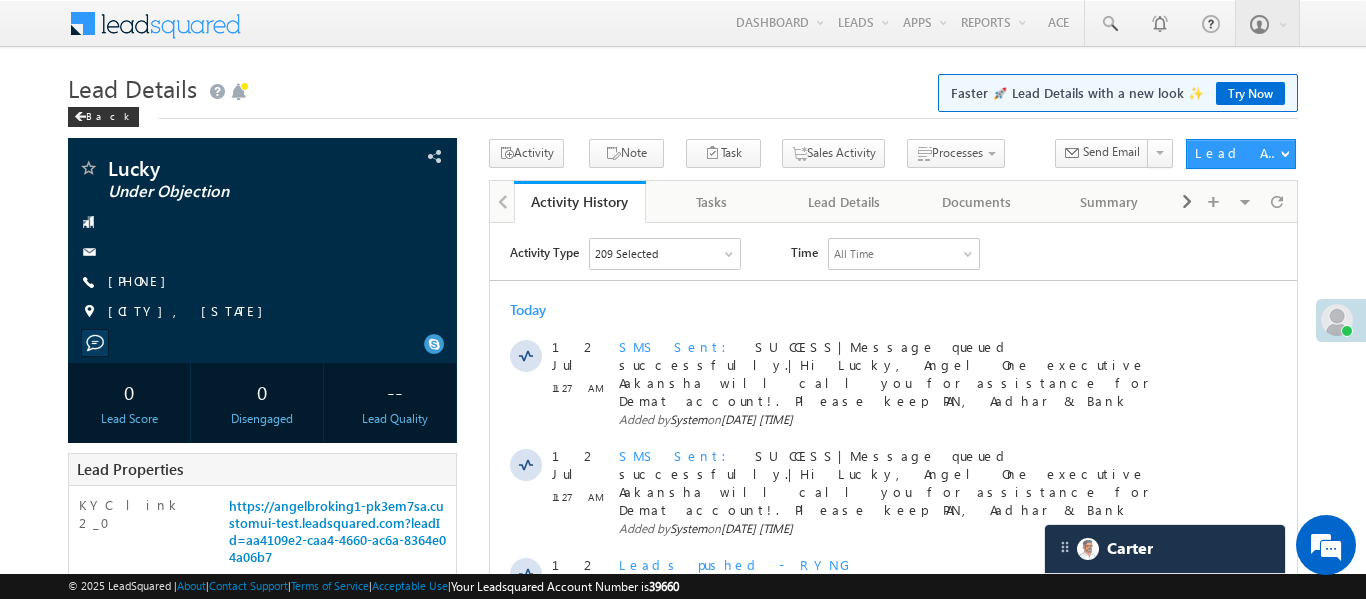 scroll, scrollTop: 0, scrollLeft: 0, axis: both 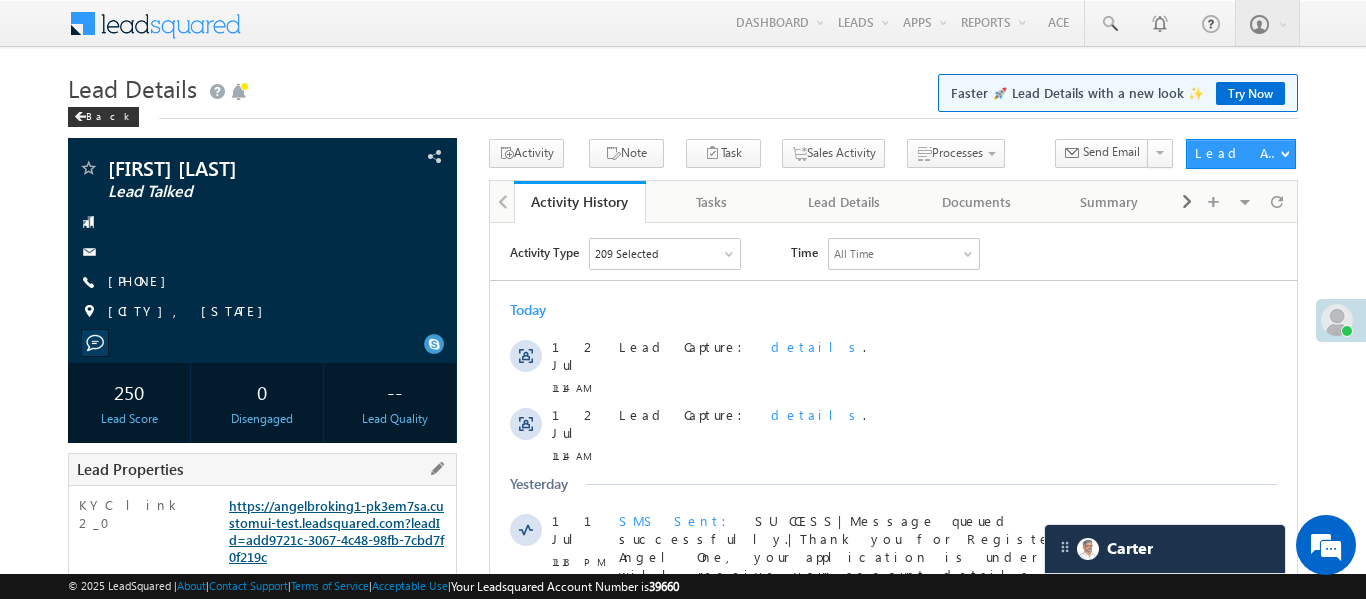 click on "https://angelbroking1-pk3em7sa.customui-test.leadsquared.com?leadId=add9721c-3067-4c48-98fb-7cbd7f0f219c" at bounding box center [336, 531] 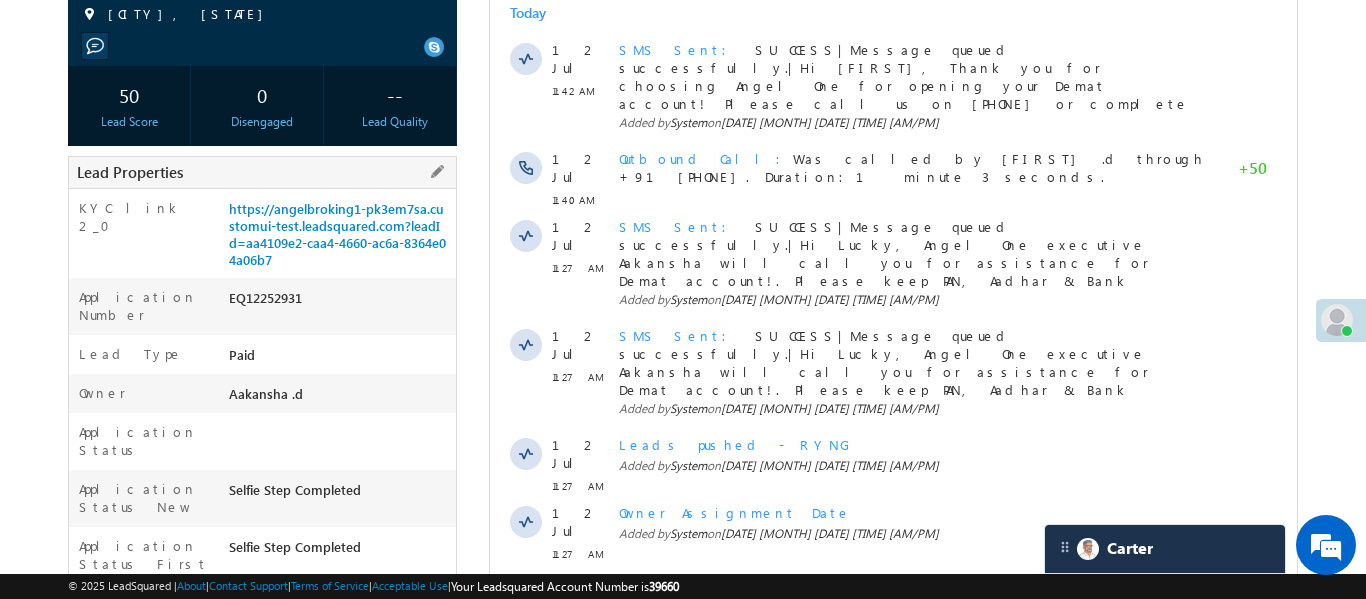 scroll, scrollTop: 0, scrollLeft: 0, axis: both 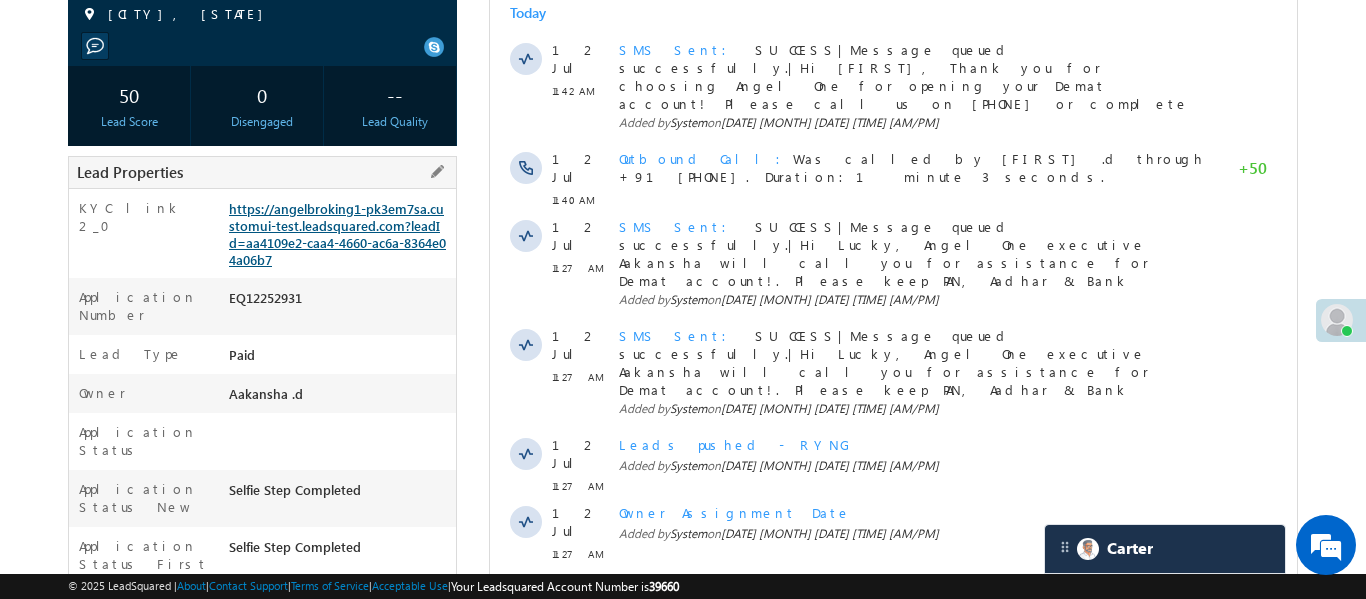 click on "https://angelbroking1-pk3em7sa.customui-test.leadsquared.com?leadId=aa4109e2-caa4-4660-ac6a-8364e04a06b7" at bounding box center [337, 234] 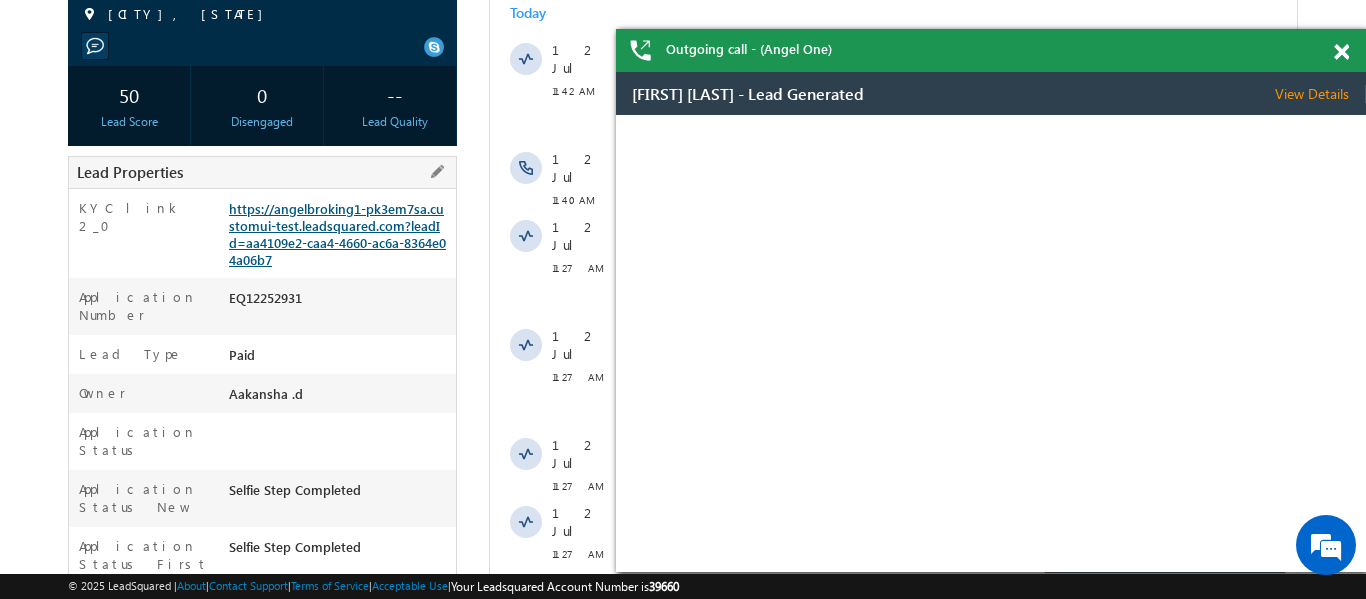 scroll, scrollTop: 0, scrollLeft: 0, axis: both 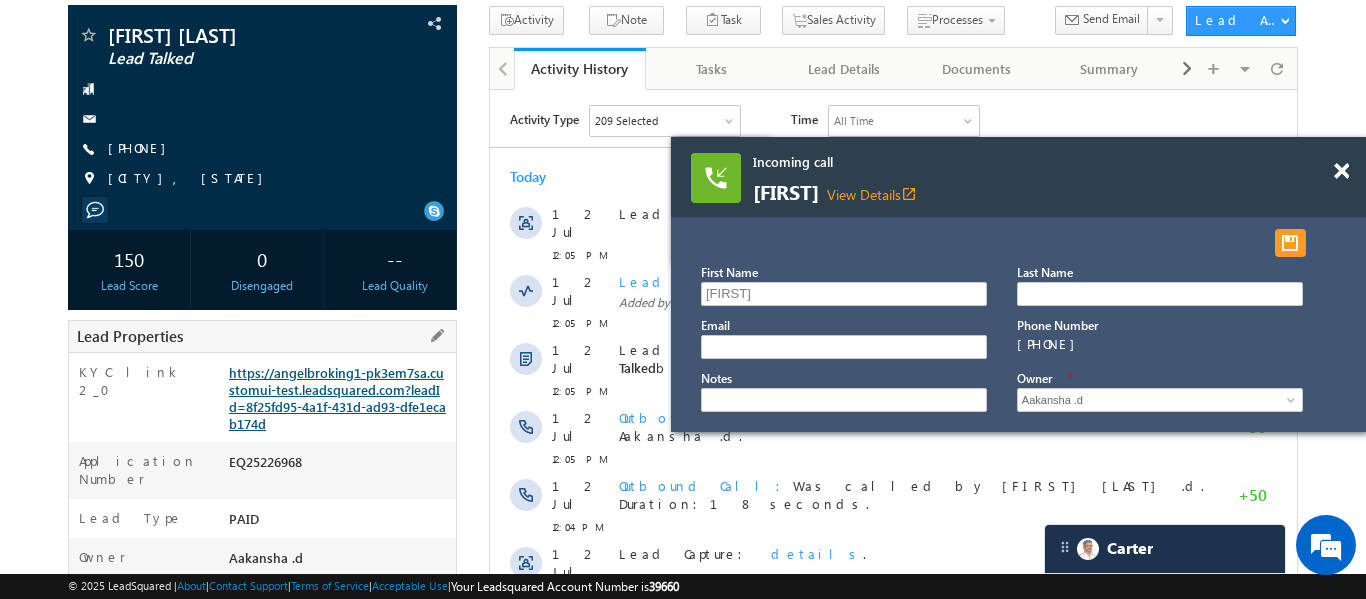 drag, startPoint x: 365, startPoint y: 393, endPoint x: 381, endPoint y: 384, distance: 18.35756 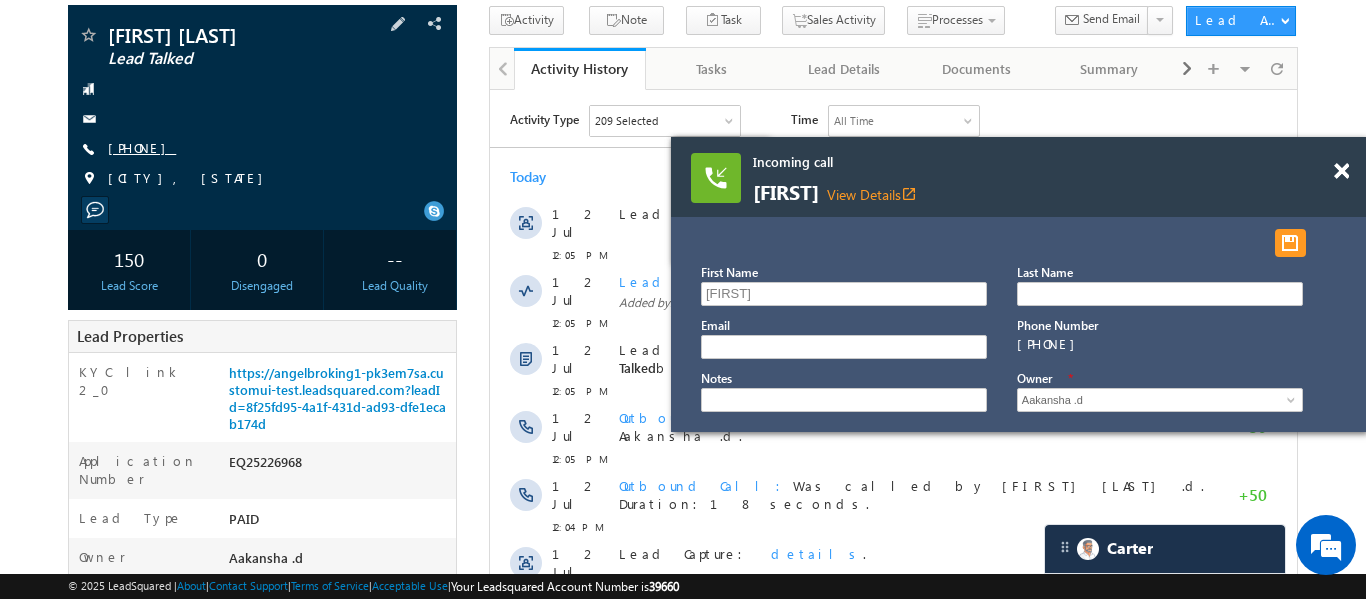 click on "[PHONE]" at bounding box center (142, 147) 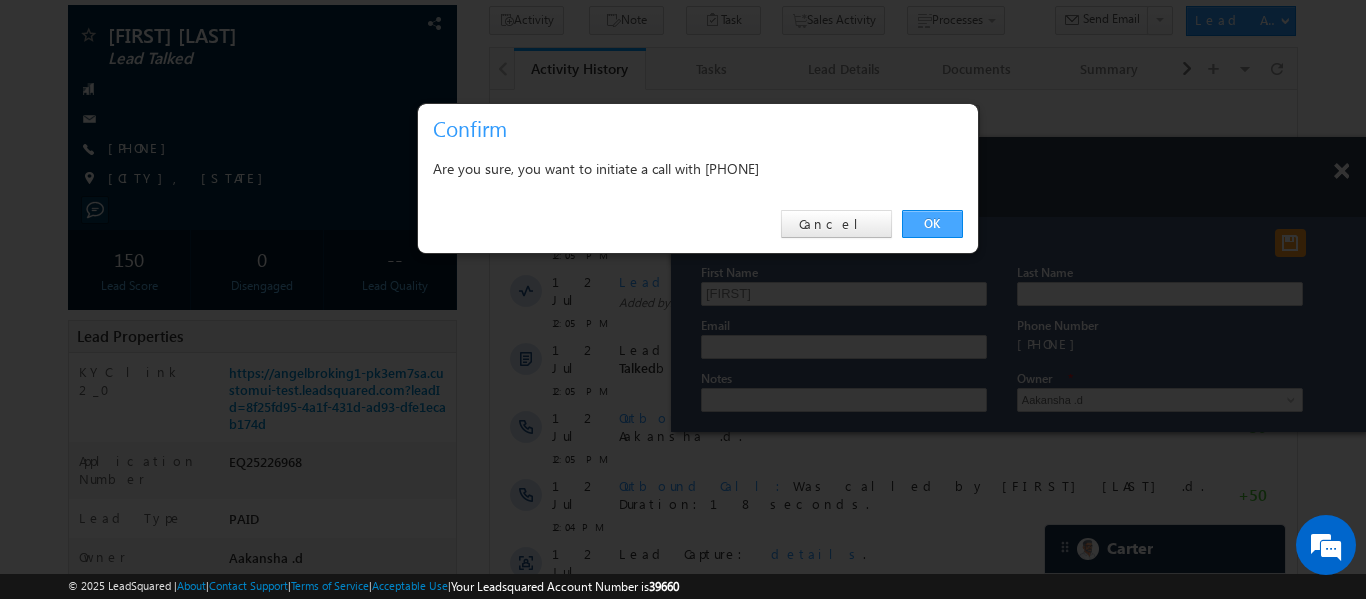 click on "OK" at bounding box center (932, 224) 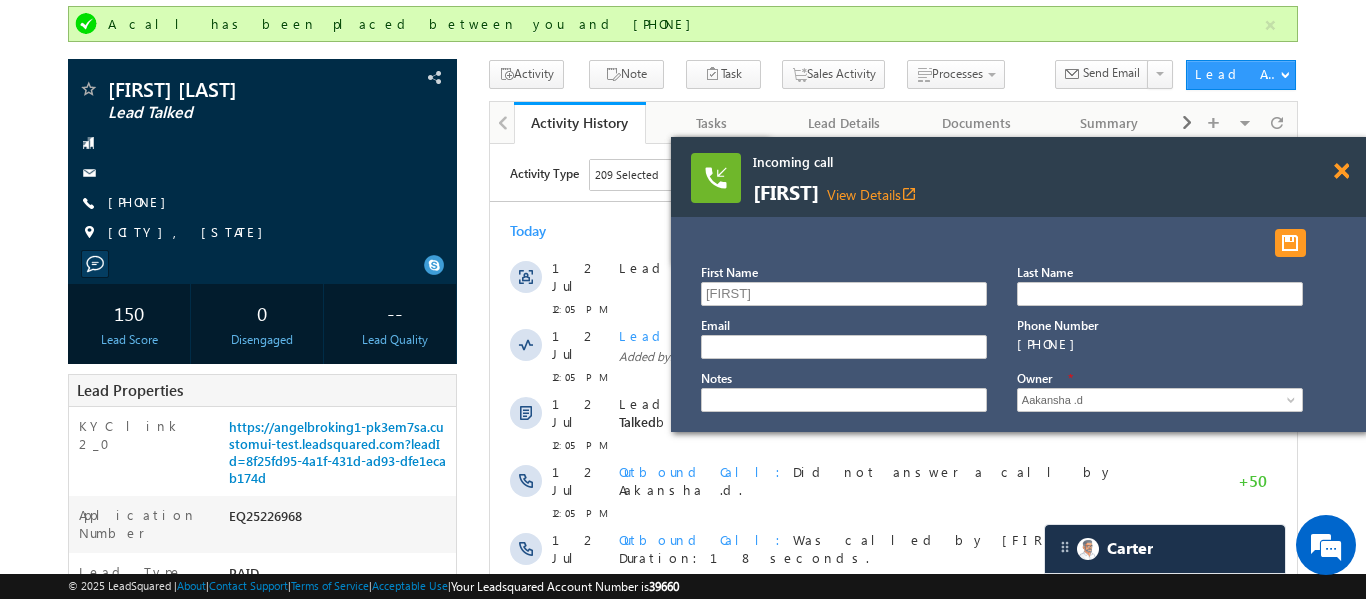 click at bounding box center [743, 171] 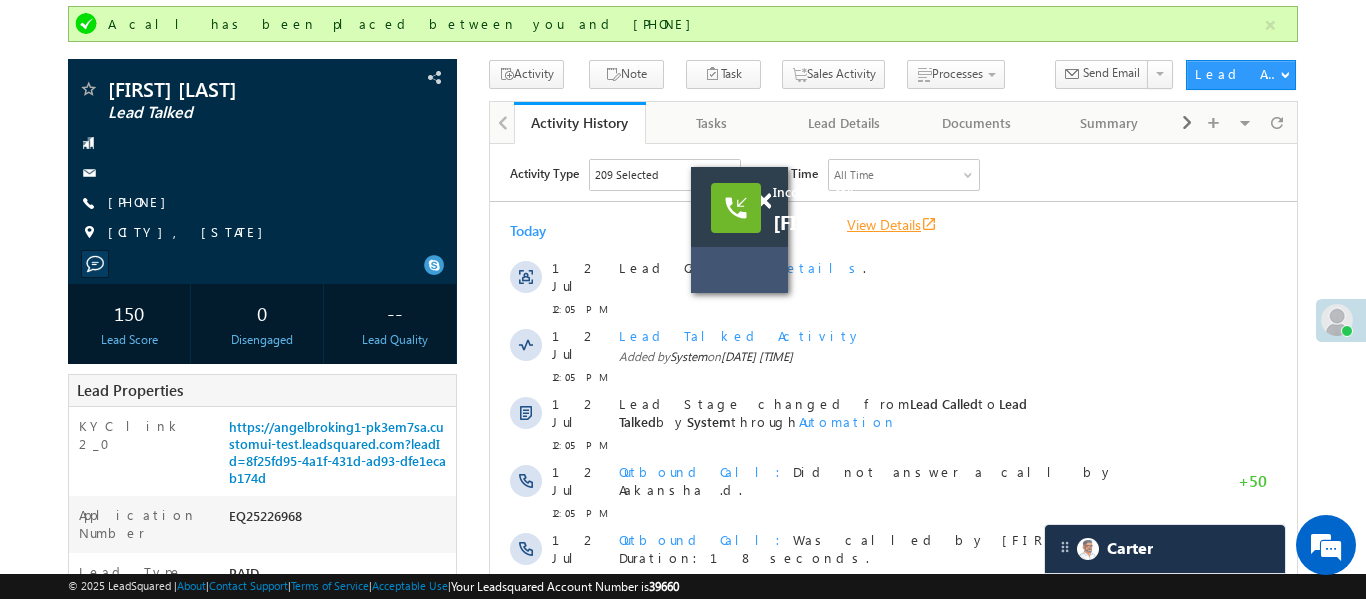 click on "View Details  open_in_new" at bounding box center [892, 224] 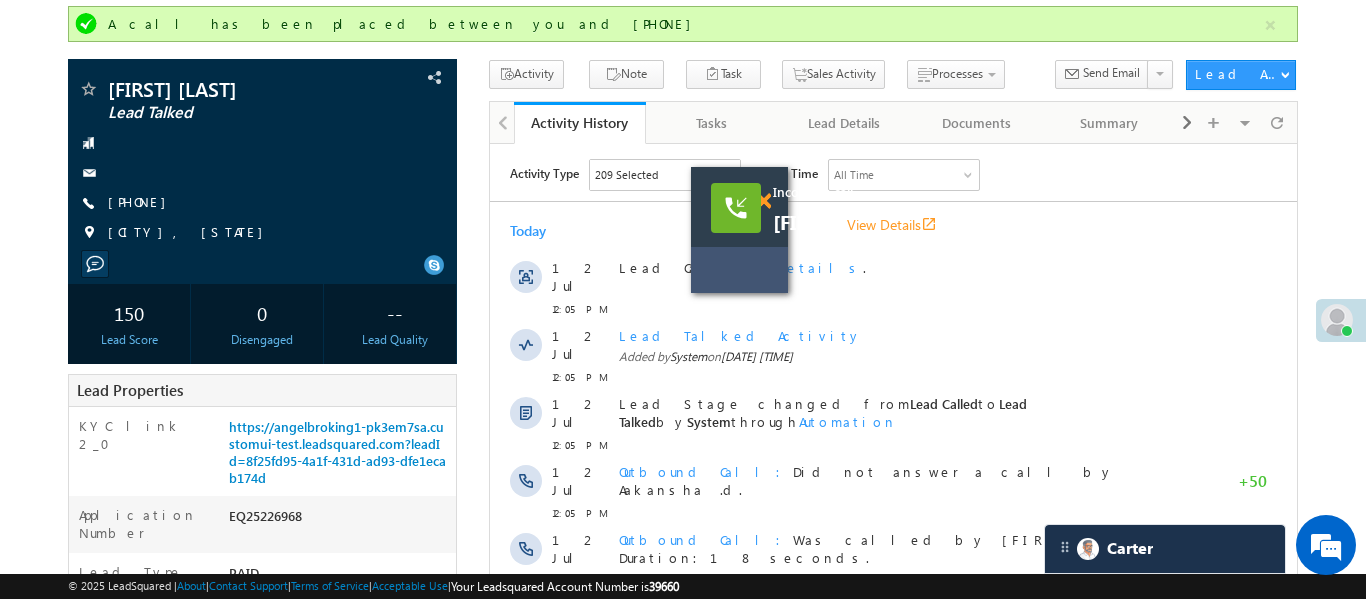 click at bounding box center (763, 201) 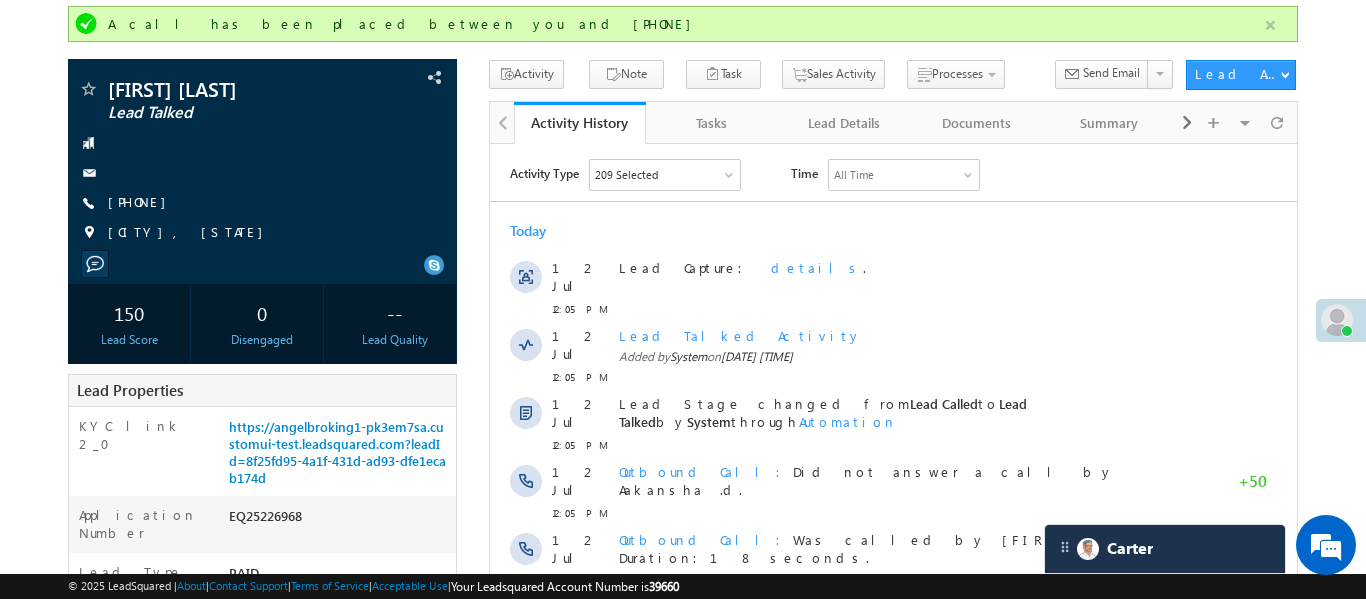 click at bounding box center (1270, 25) 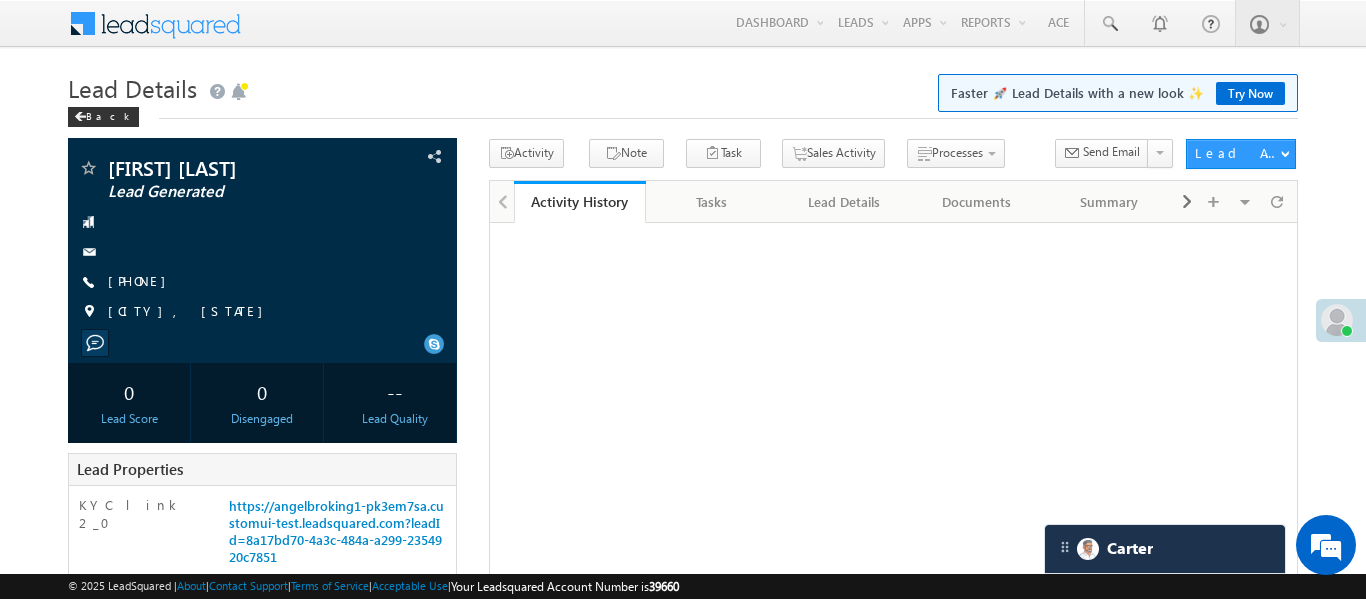 scroll, scrollTop: 0, scrollLeft: 0, axis: both 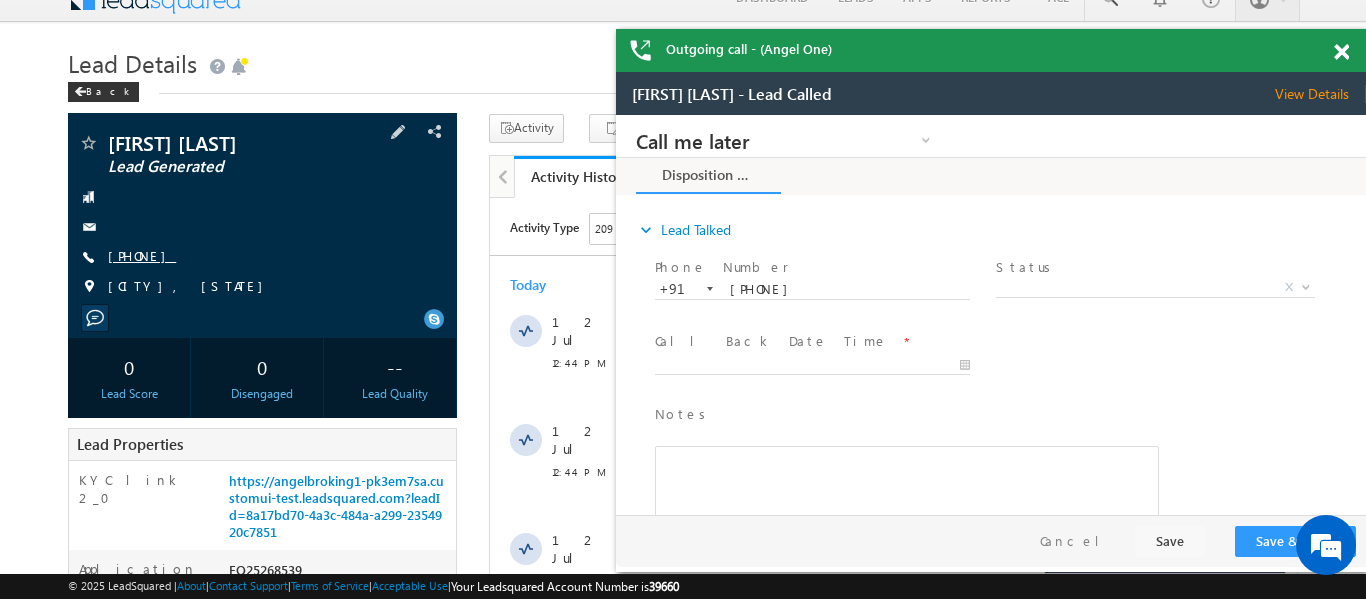 click on "+91-7080307279" at bounding box center [142, 255] 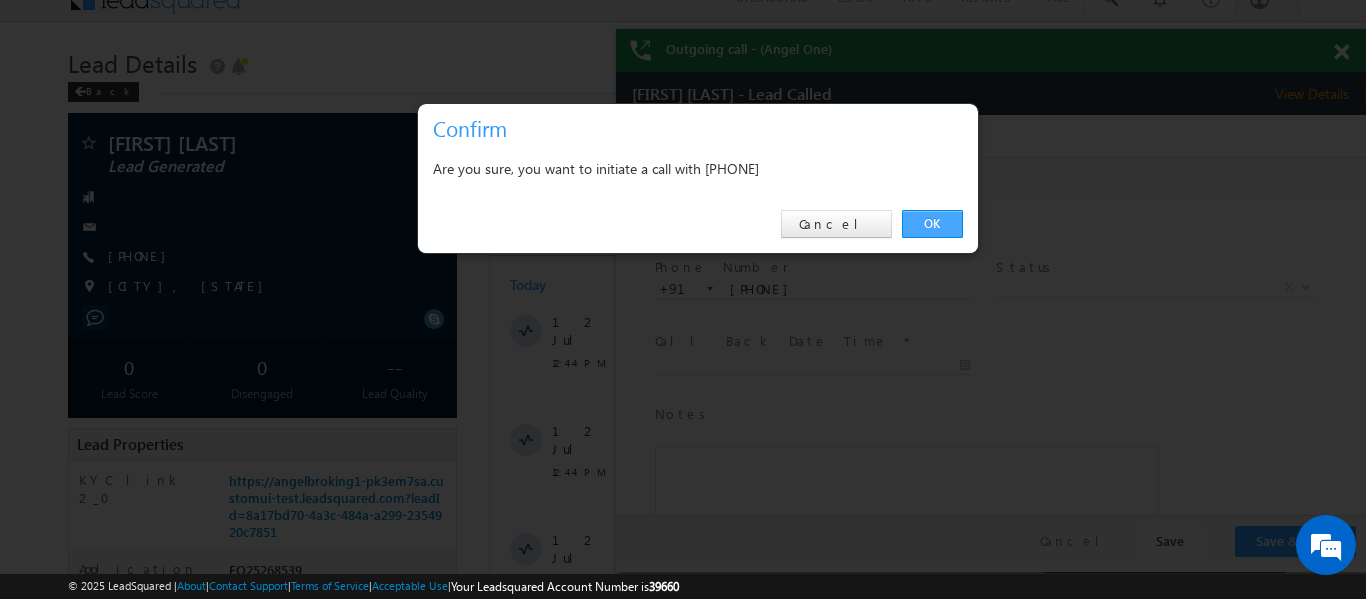 click on "OK" at bounding box center [932, 224] 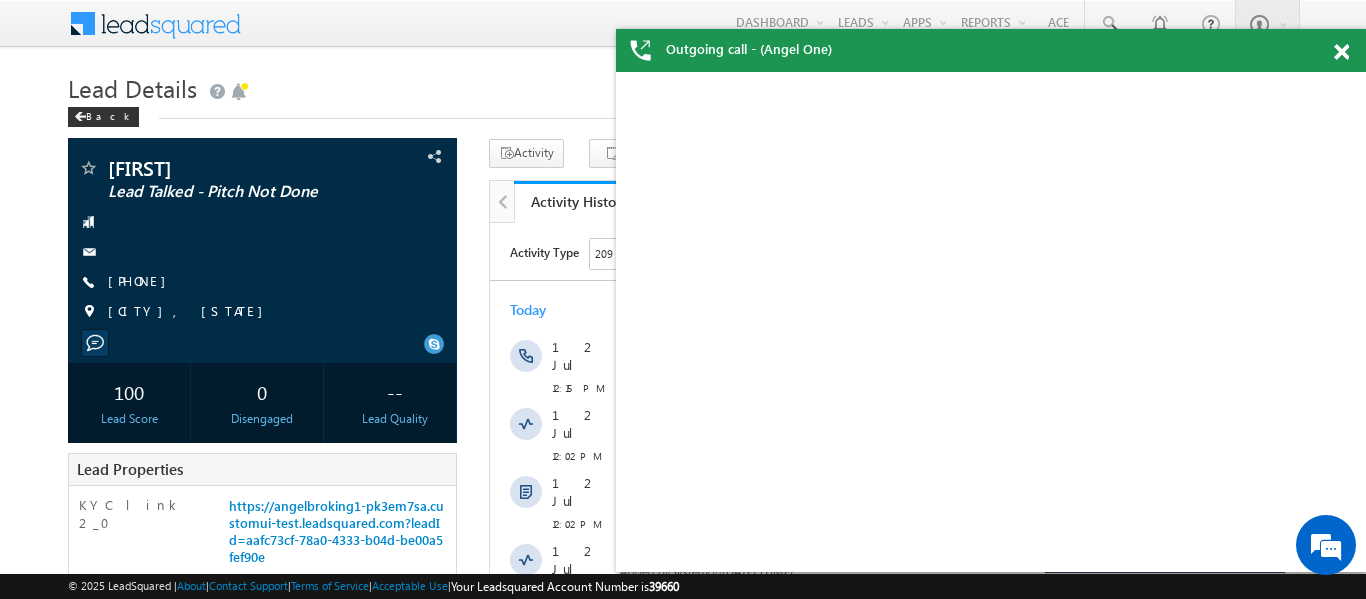 scroll, scrollTop: 0, scrollLeft: 0, axis: both 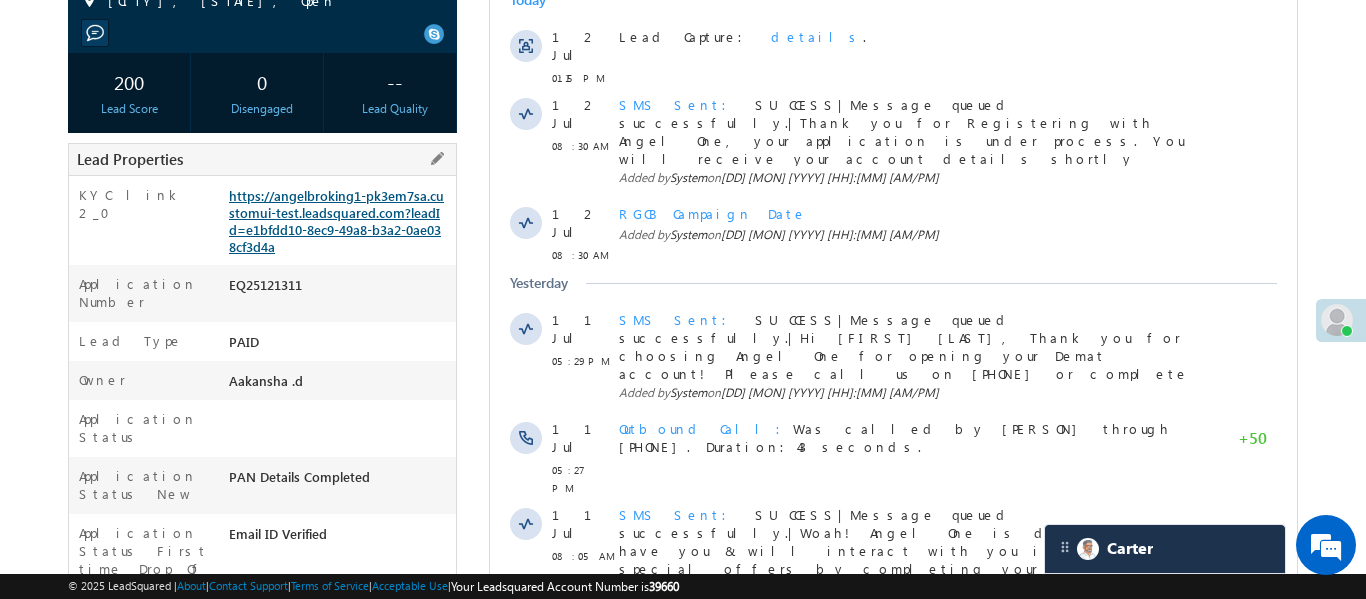 click on "https://angelbroking1-pk3em7sa.customui-test.leadsquared.com?leadId=e1bfdd10-8ec9-49a8-b3a2-0ae038cf3d4a" at bounding box center [336, 221] 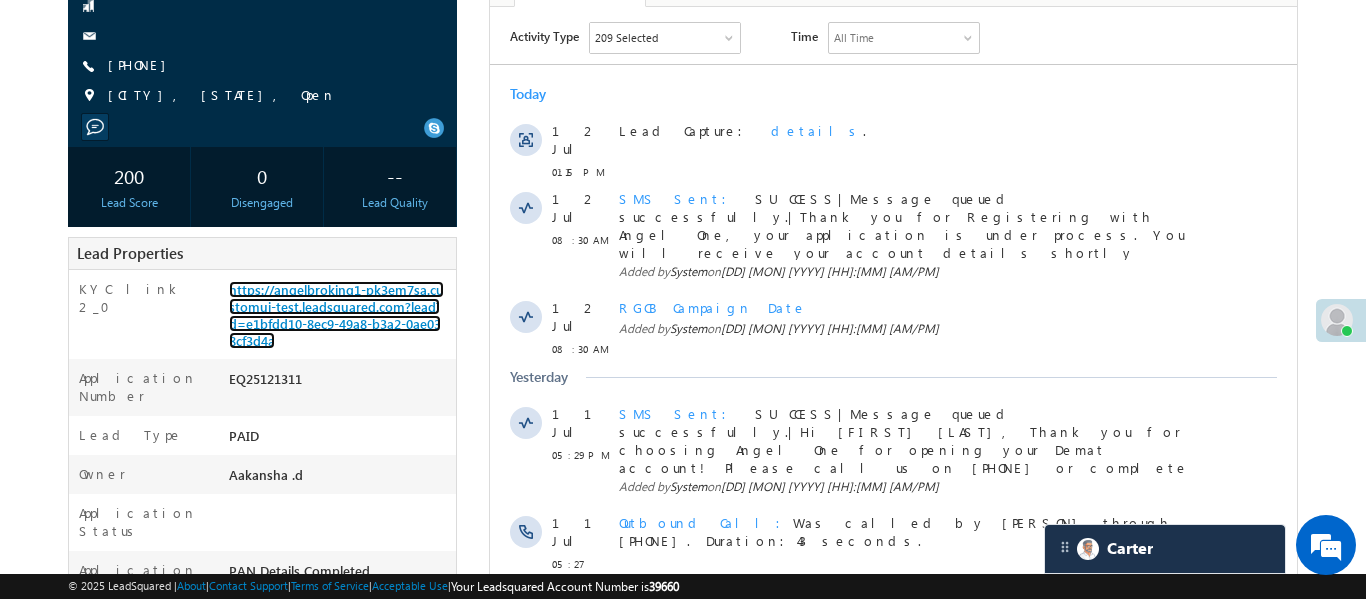 scroll, scrollTop: 25, scrollLeft: 0, axis: vertical 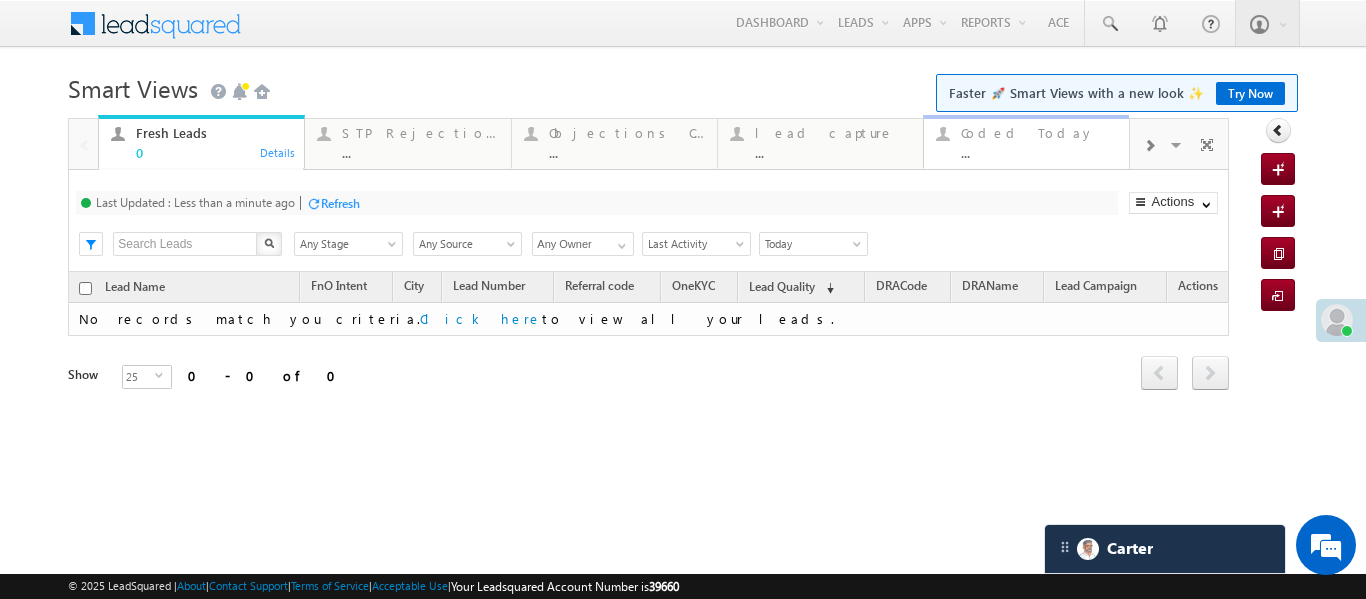 click on "Coded Today ..." at bounding box center [1039, 140] 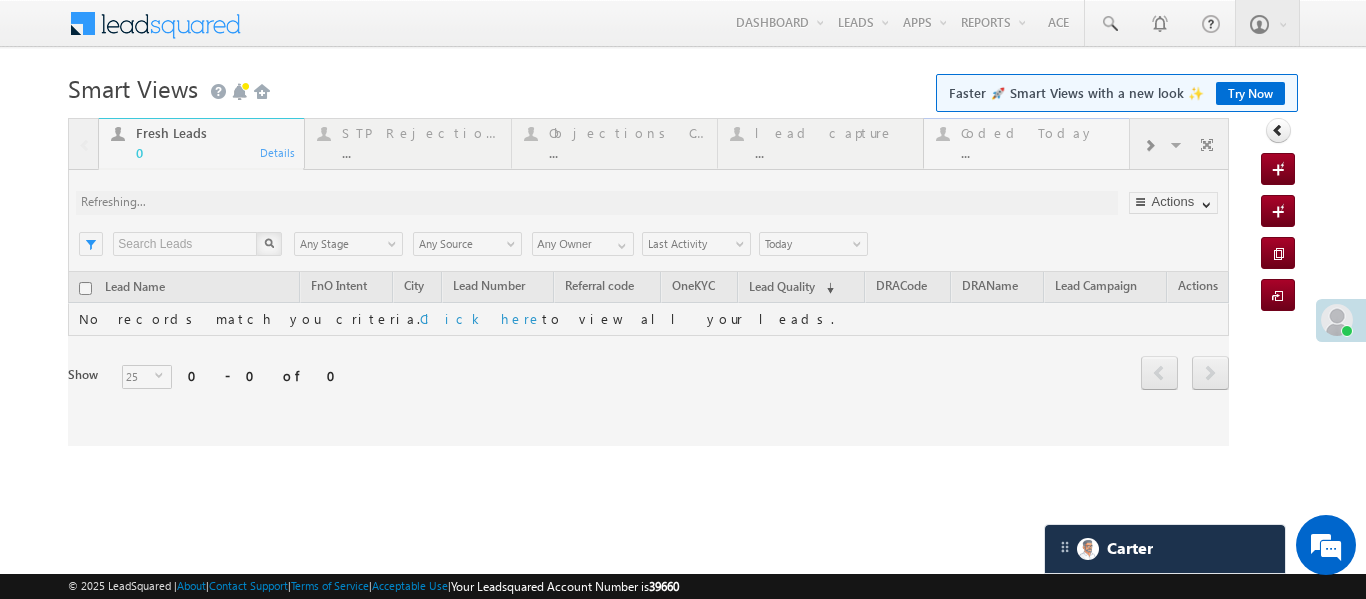 click at bounding box center (648, 282) 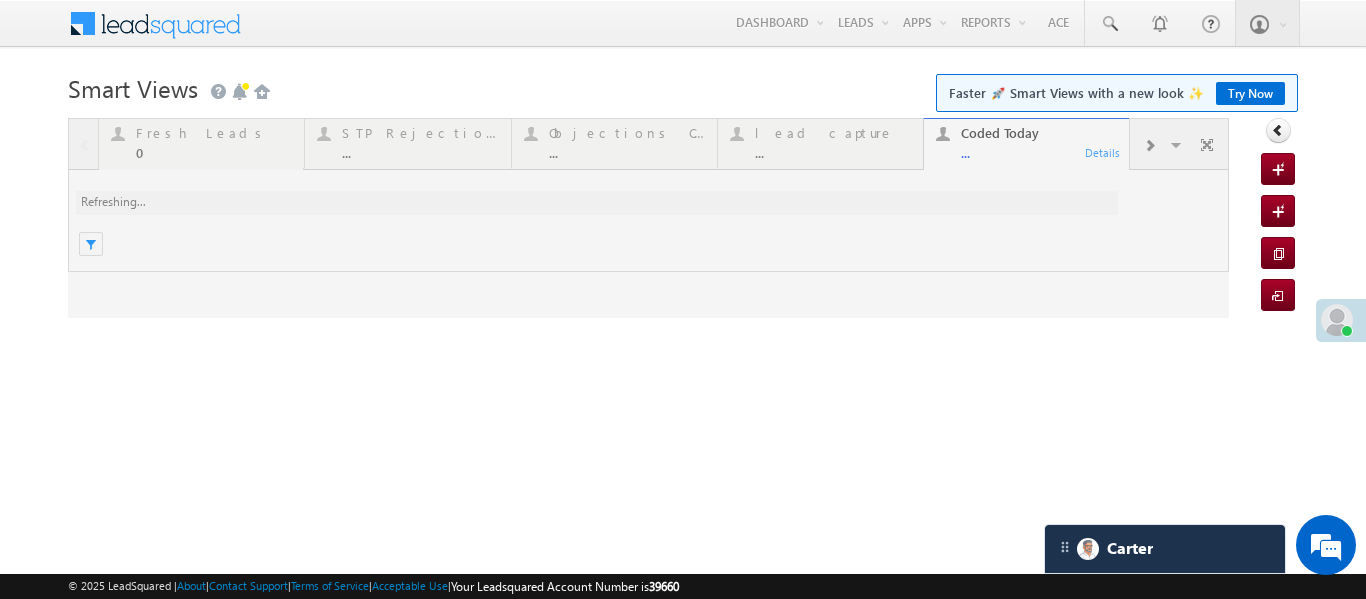 scroll, scrollTop: 0, scrollLeft: 0, axis: both 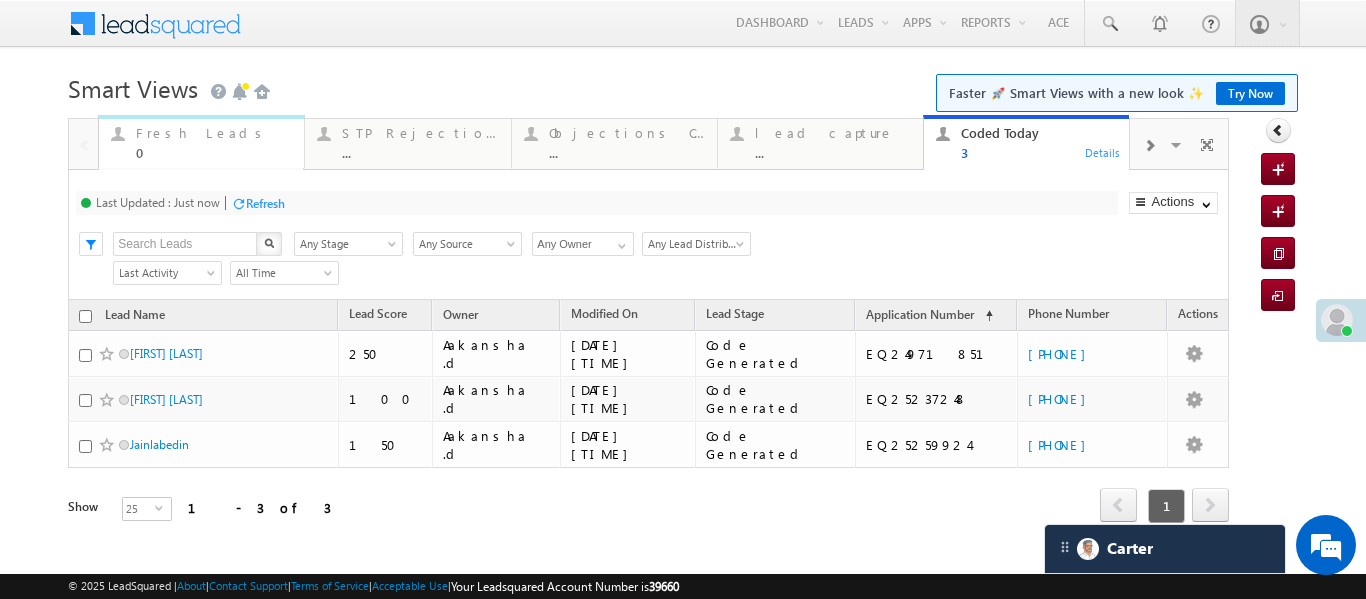click on "Fresh Leads 0" at bounding box center [214, 140] 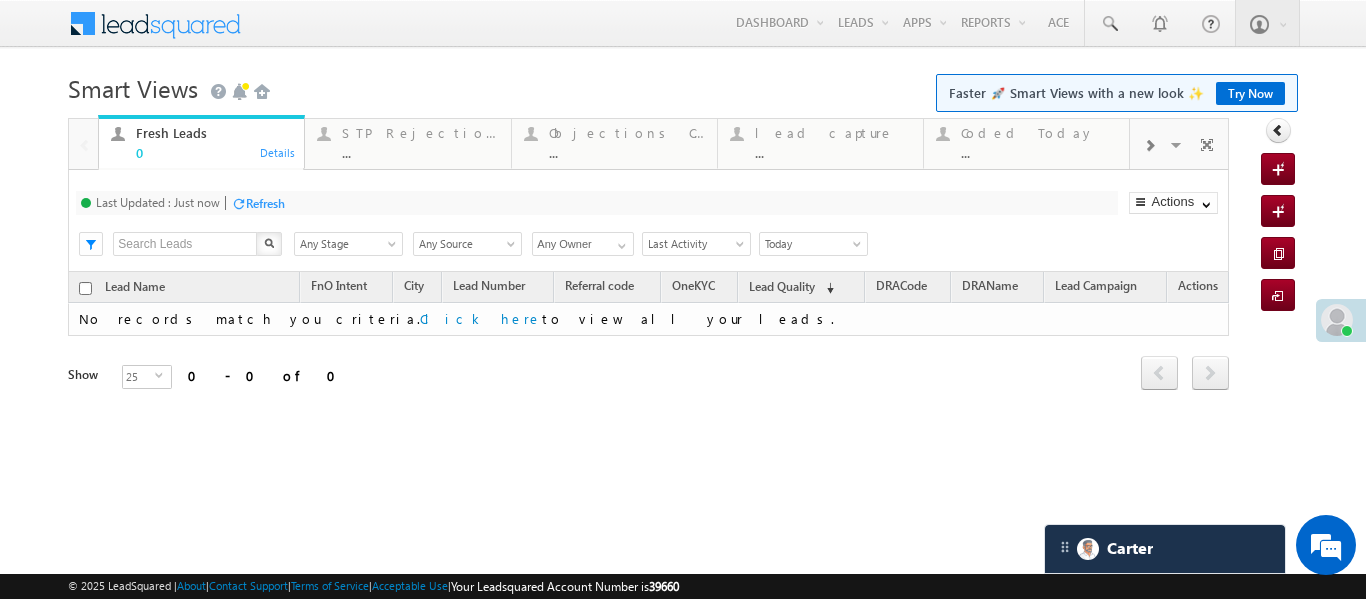 click on "Fresh Leads 0" at bounding box center (214, 140) 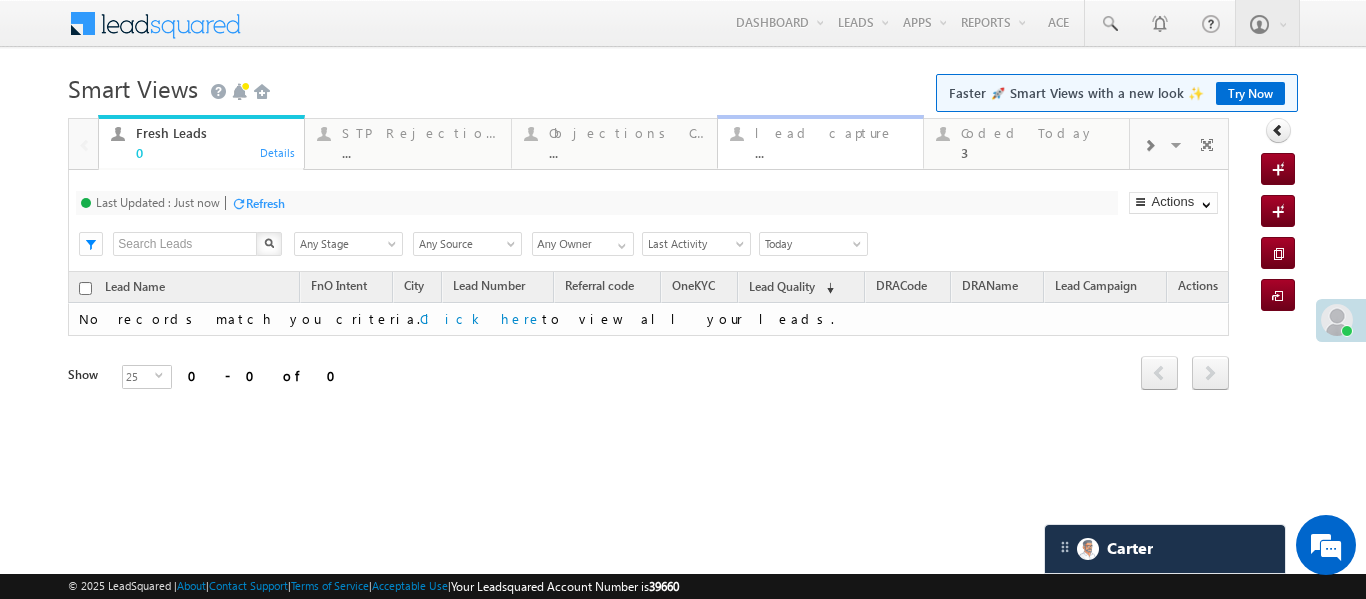 click on "..." at bounding box center [833, 152] 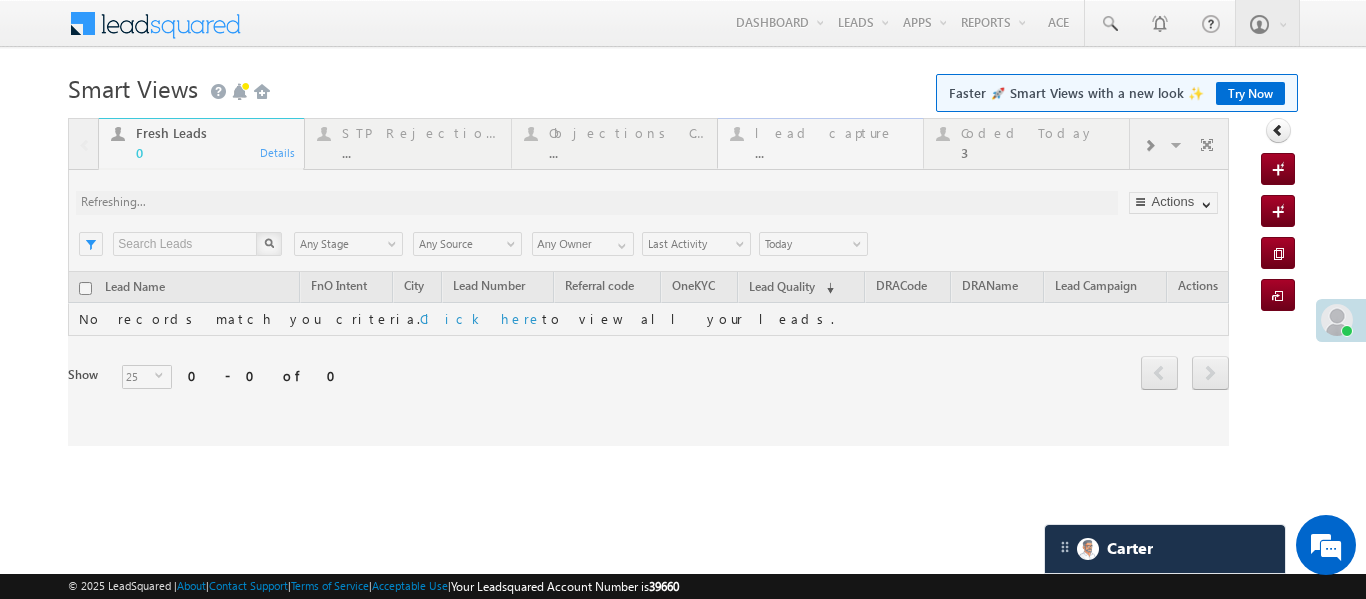 click at bounding box center [648, 282] 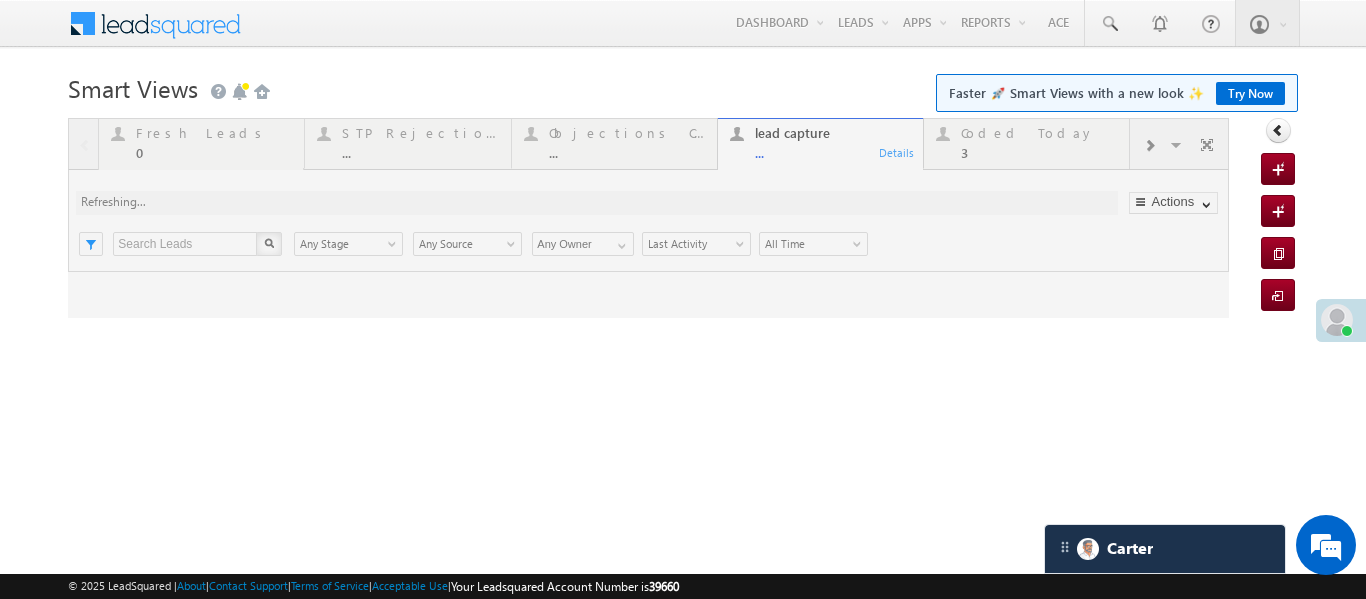scroll, scrollTop: 18, scrollLeft: 0, axis: vertical 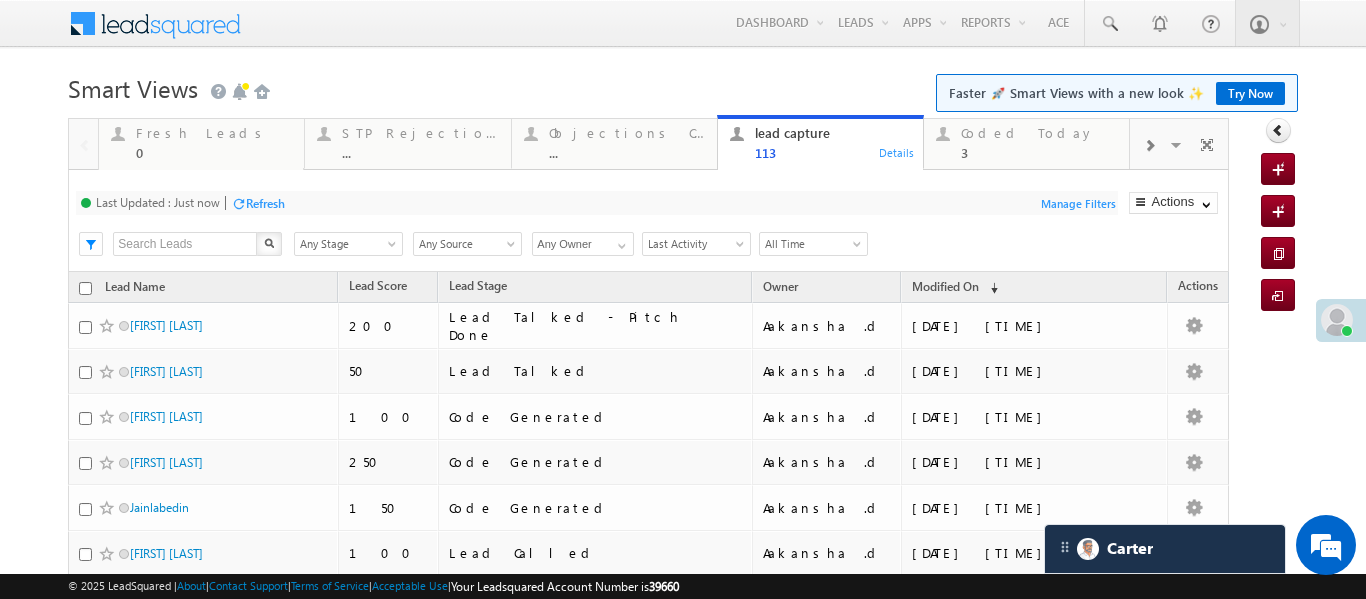 click at bounding box center (1149, 146) 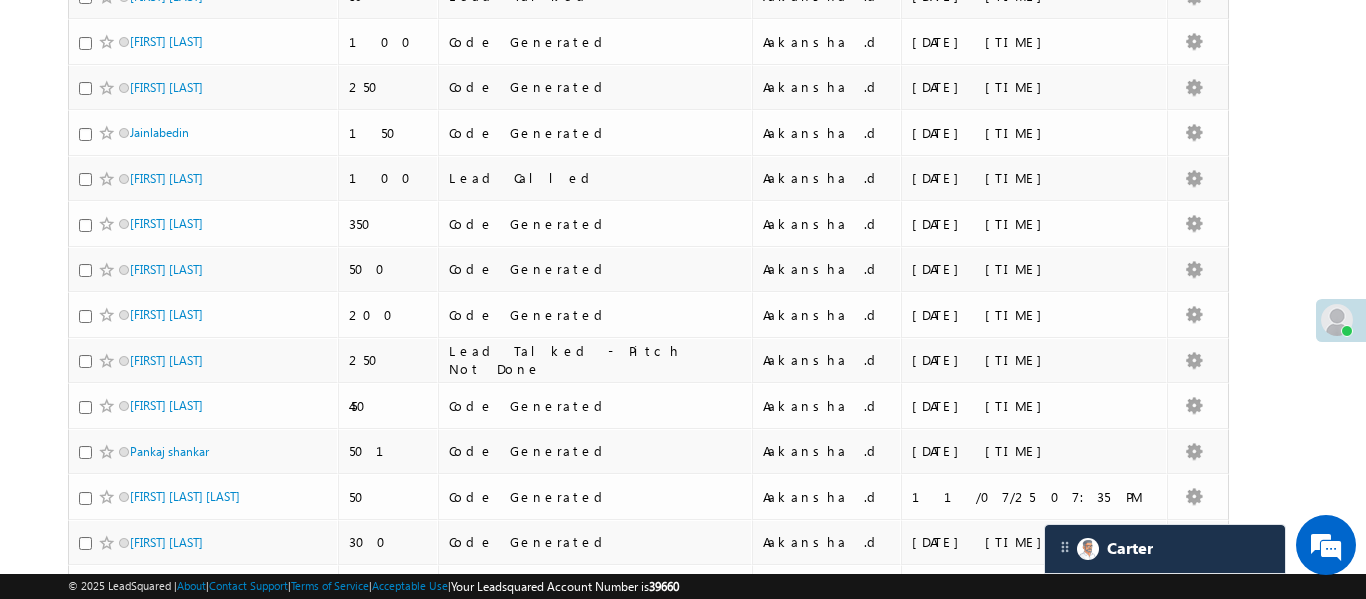 click on "Fresh Leads 0 Details STP Rejection Reason ... Details Objections Cases ... Details lead capture 113 Details Coded Today 3 Details Coded MTD ... Details Fresh Objection Cases ... Details Leads connected post coding ... Details Leads connected pre coding ... Details Coded but no Recording ... Details Lead Type ... Details Forms Resubmitted ... Details Open Leads ... Details SIP Cases ... Details SS Fresh Lead Distribution ... Details Exotel IVR 2.1 ... Details Call backs ... Details Exotel IVR 2.0 ... Details Missed Incoming Calls ... Details Thankyou Page leads ... Details Visible Tabs Fresh Leads Default STP Rejection Reason Default Objections Cases Default lead capture Default Coded Today Default Coded MTD Default Fresh Objection Cases Default Leads connected post coding Default Leads connected pre coding Default Coded but no Recording Default Lead Type Default Default X" at bounding box center (648, 459) 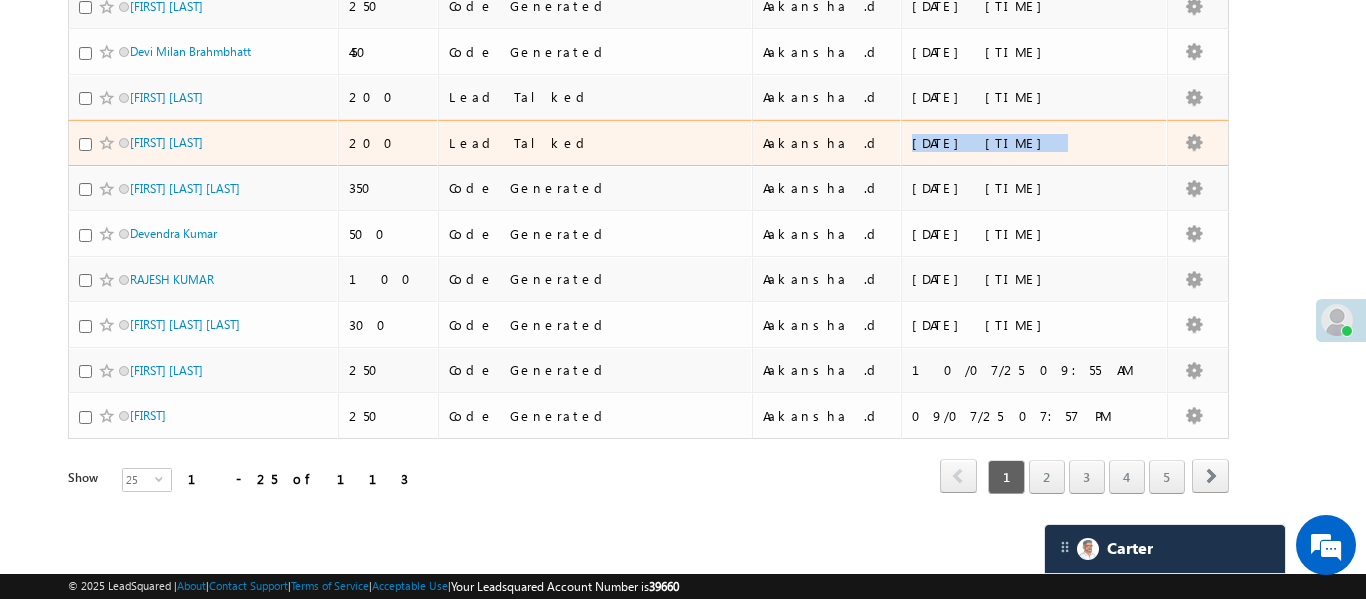 click on "10/07/25 06:07 PM" at bounding box center [1035, 143] 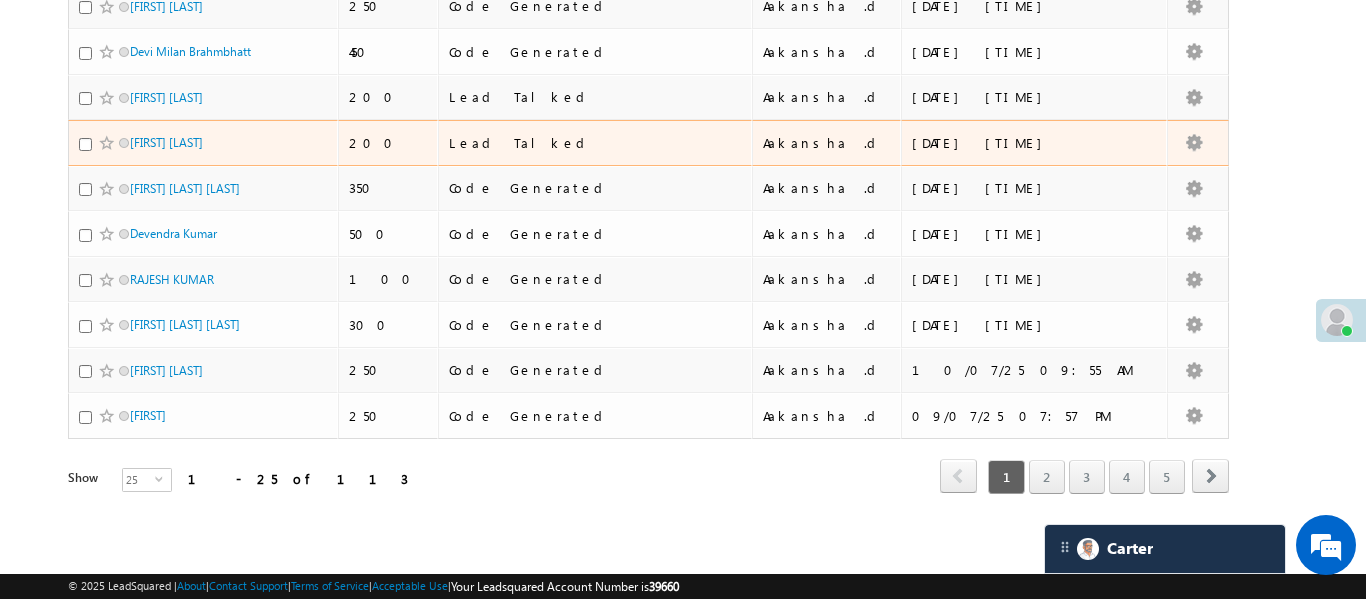 click on "10/07/25 06:07 PM" at bounding box center (1035, 143) 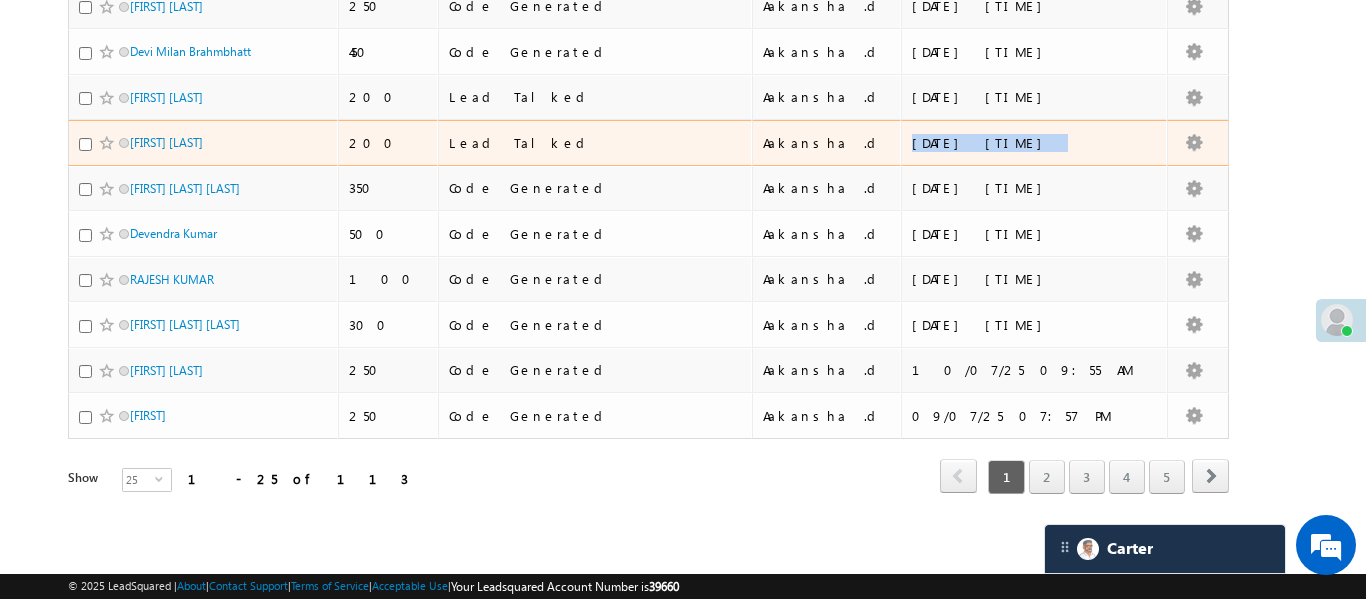 click on "10/07/25 06:07 PM" at bounding box center (1035, 143) 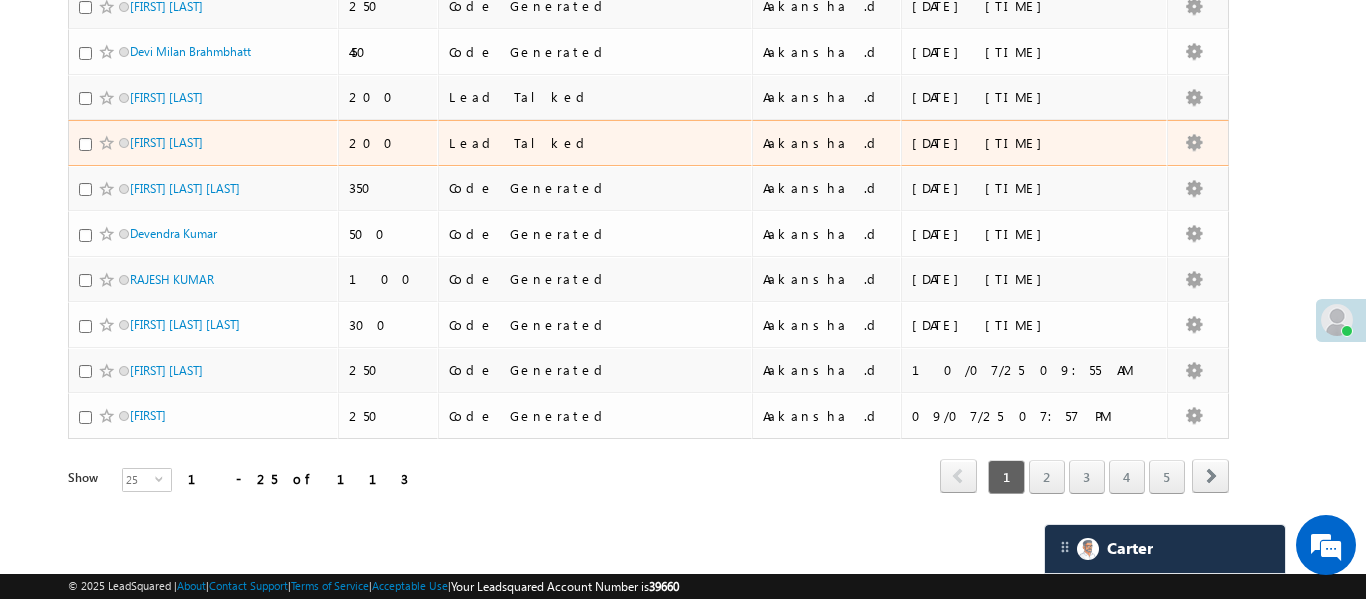 click on "10/07/25 06:07 PM" at bounding box center [1035, 143] 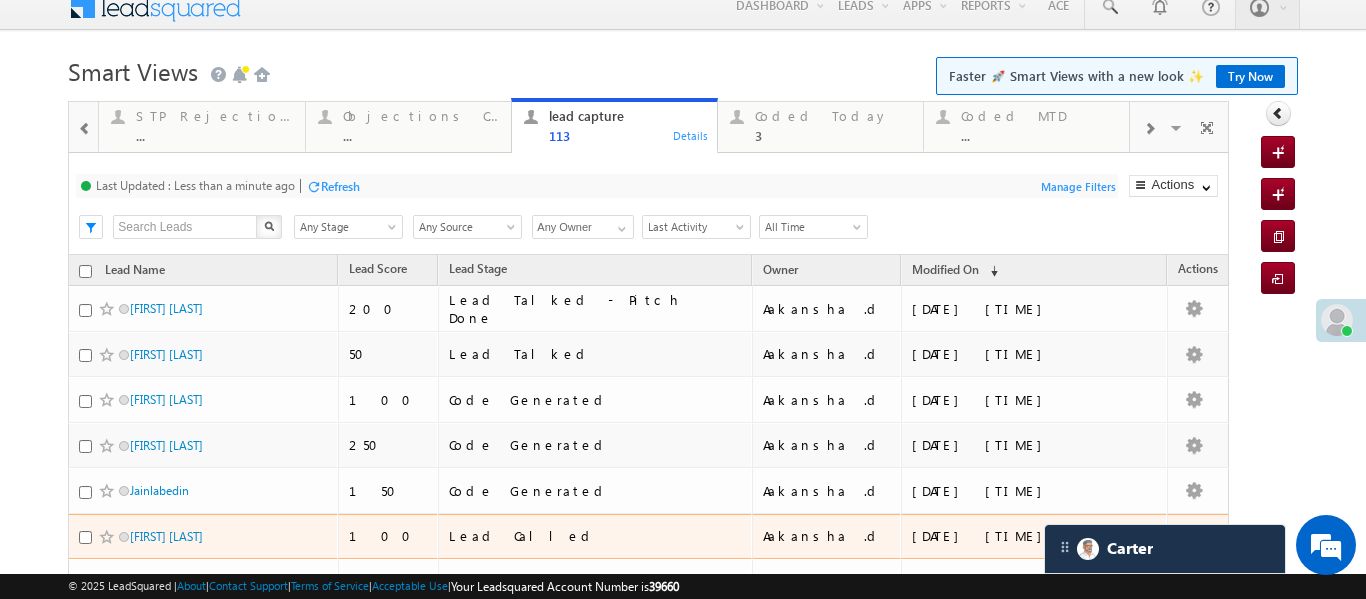scroll, scrollTop: 0, scrollLeft: 0, axis: both 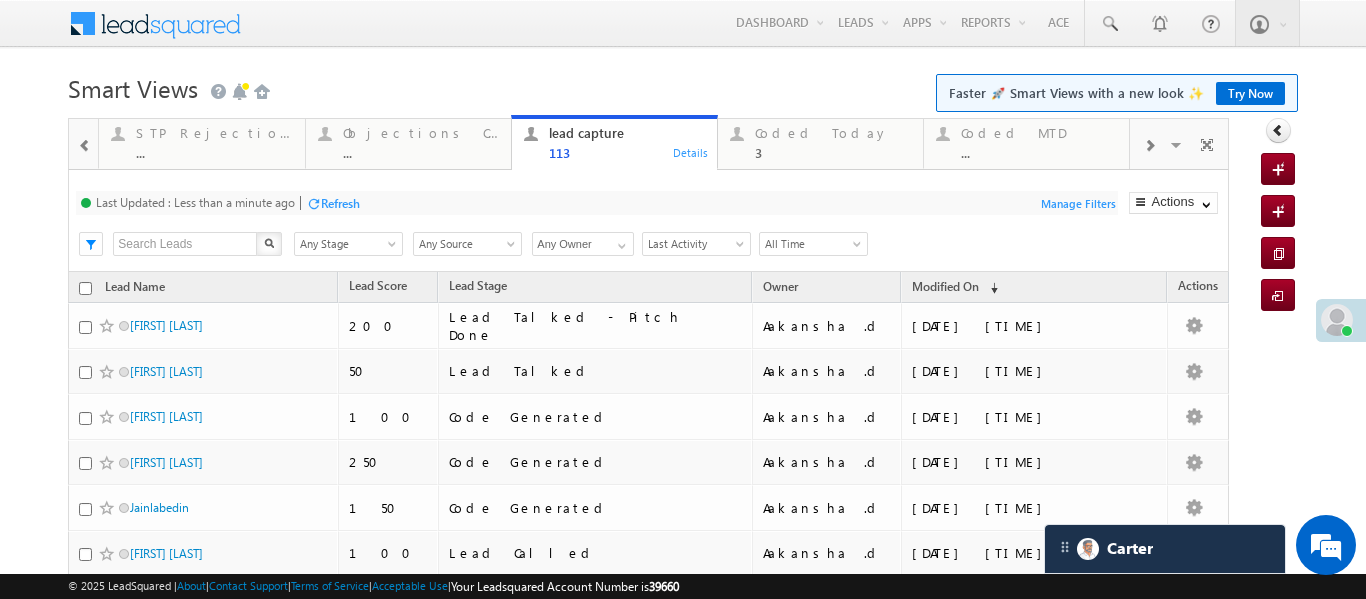 click at bounding box center (85, 146) 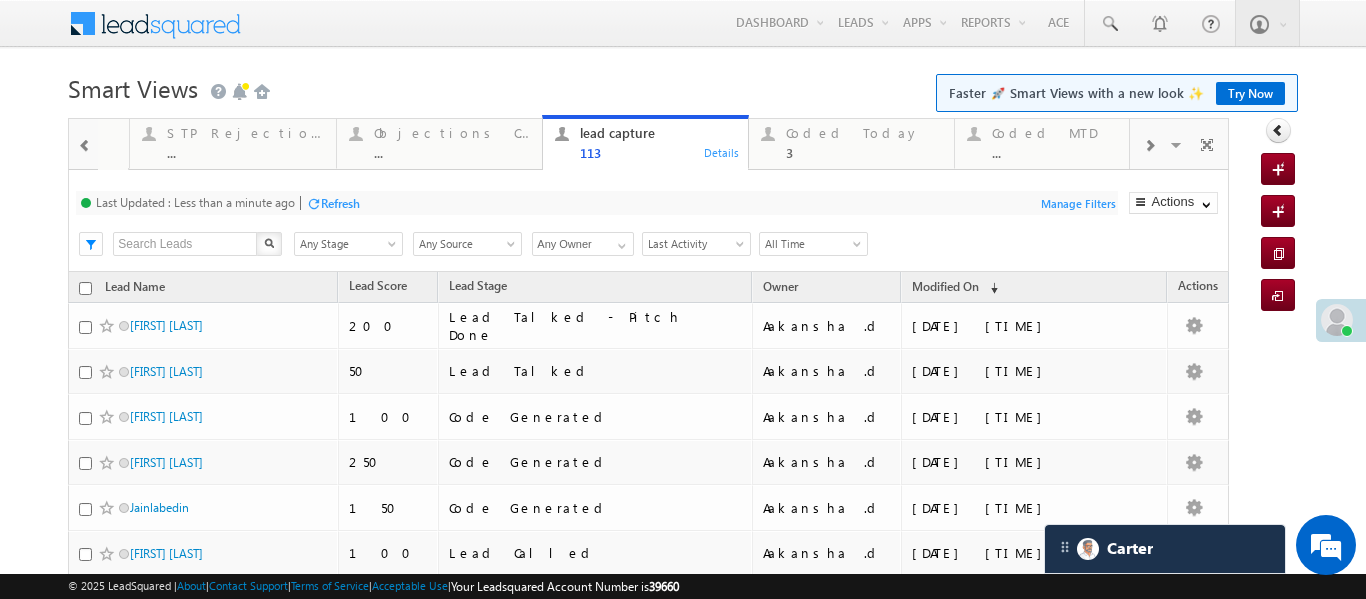 click at bounding box center (85, 146) 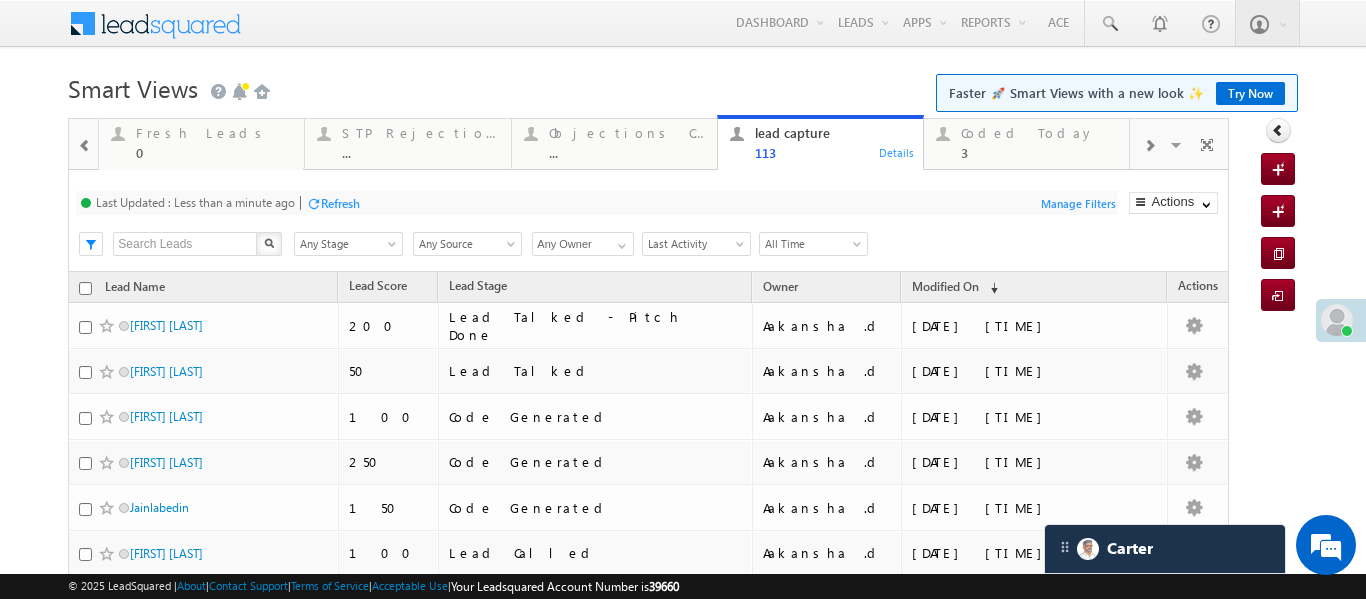 click at bounding box center (83, 143) 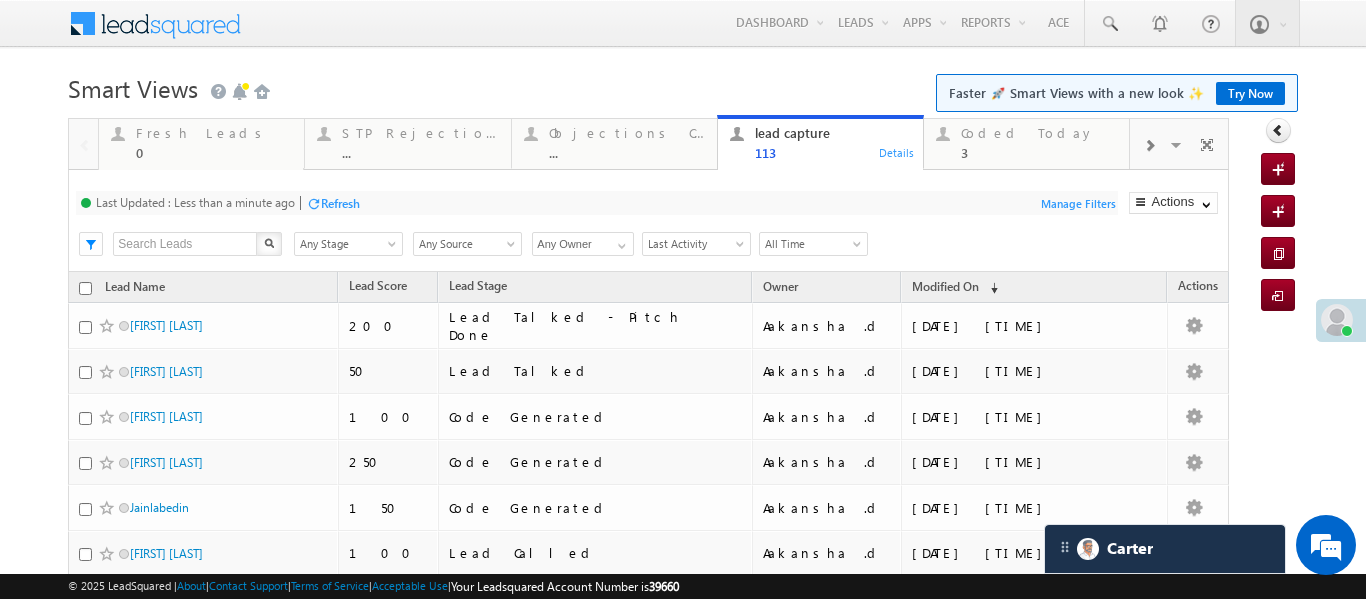 click at bounding box center (83, 143) 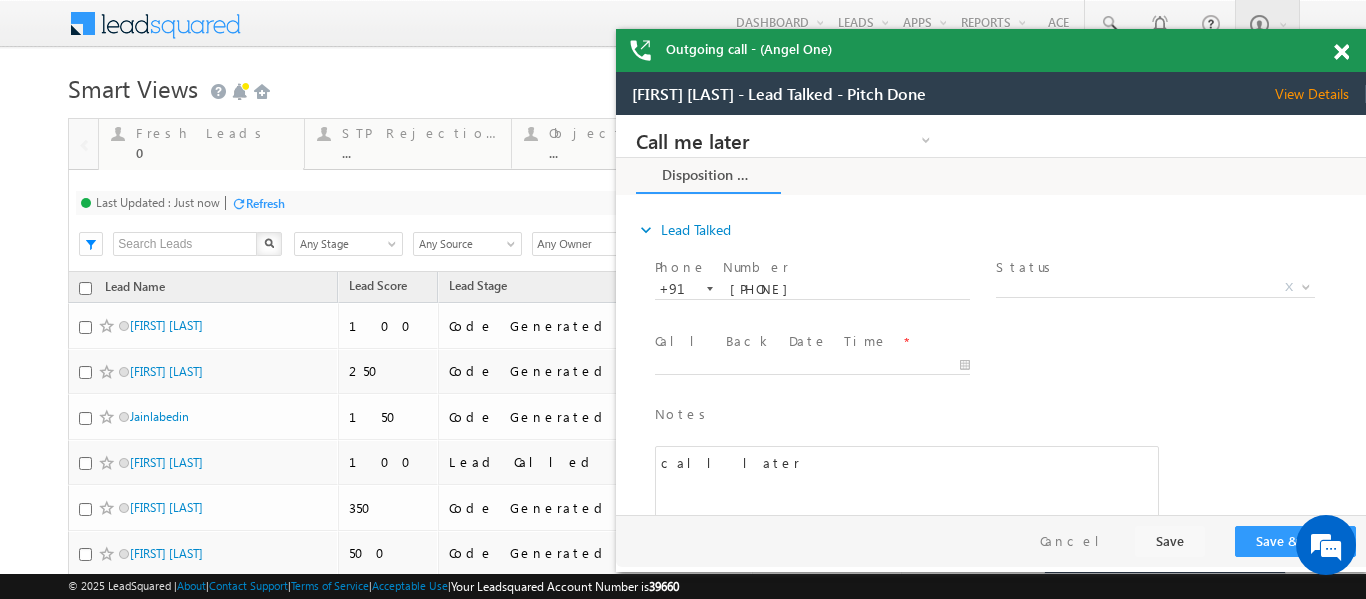 scroll, scrollTop: 0, scrollLeft: 0, axis: both 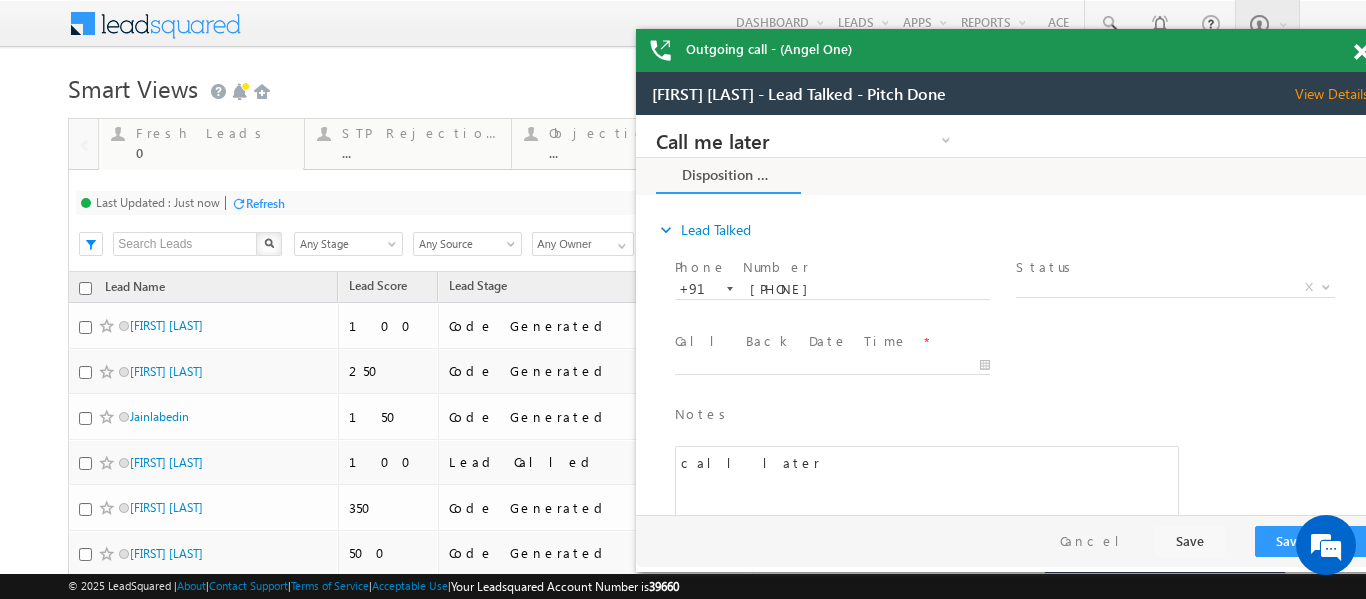 drag, startPoint x: 1340, startPoint y: 52, endPoint x: 756, endPoint y: 19, distance: 584.93164 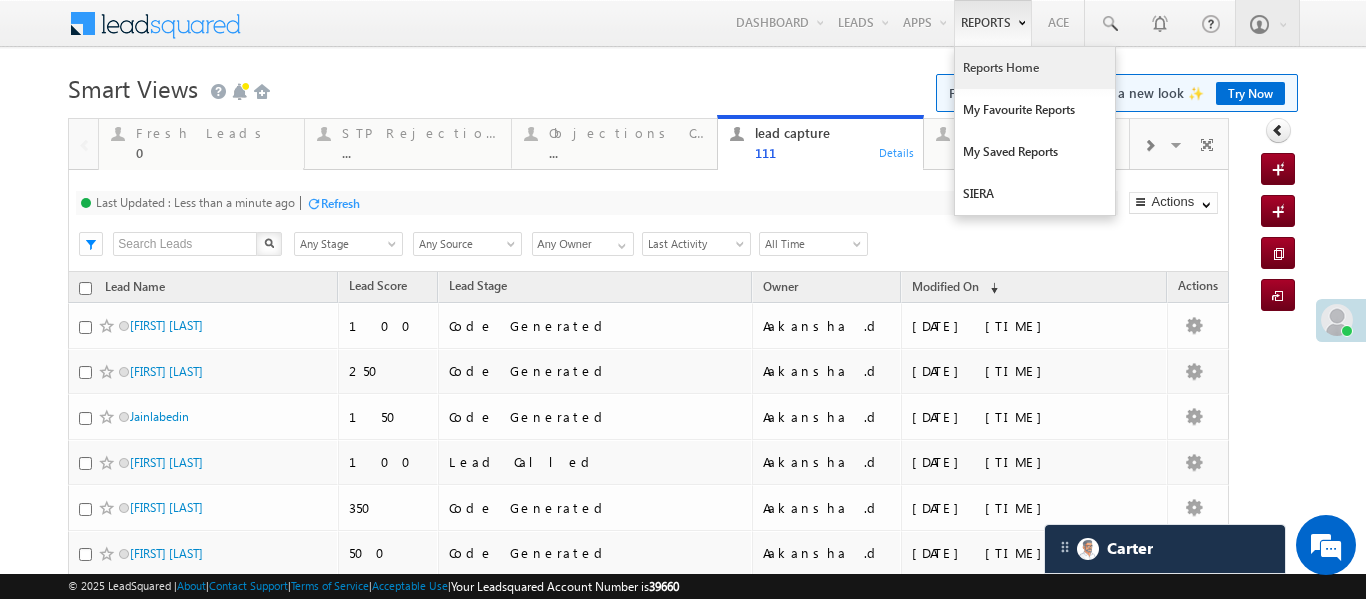 click on "Reports Home" at bounding box center (1035, 68) 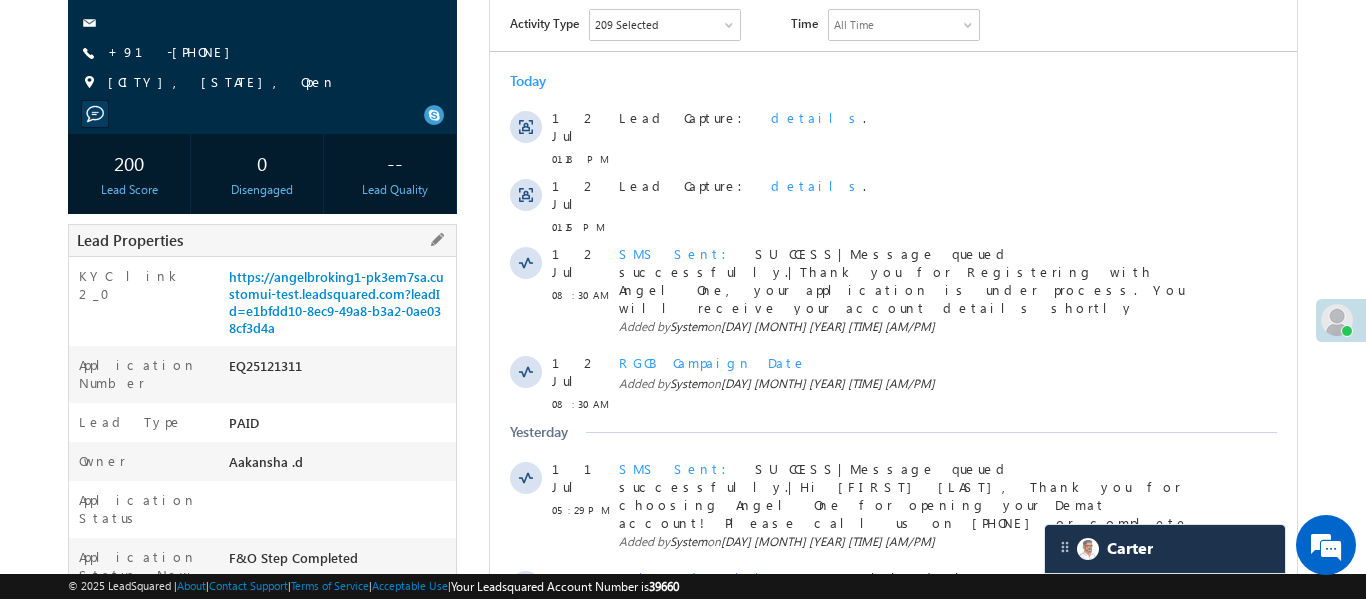 scroll, scrollTop: 0, scrollLeft: 0, axis: both 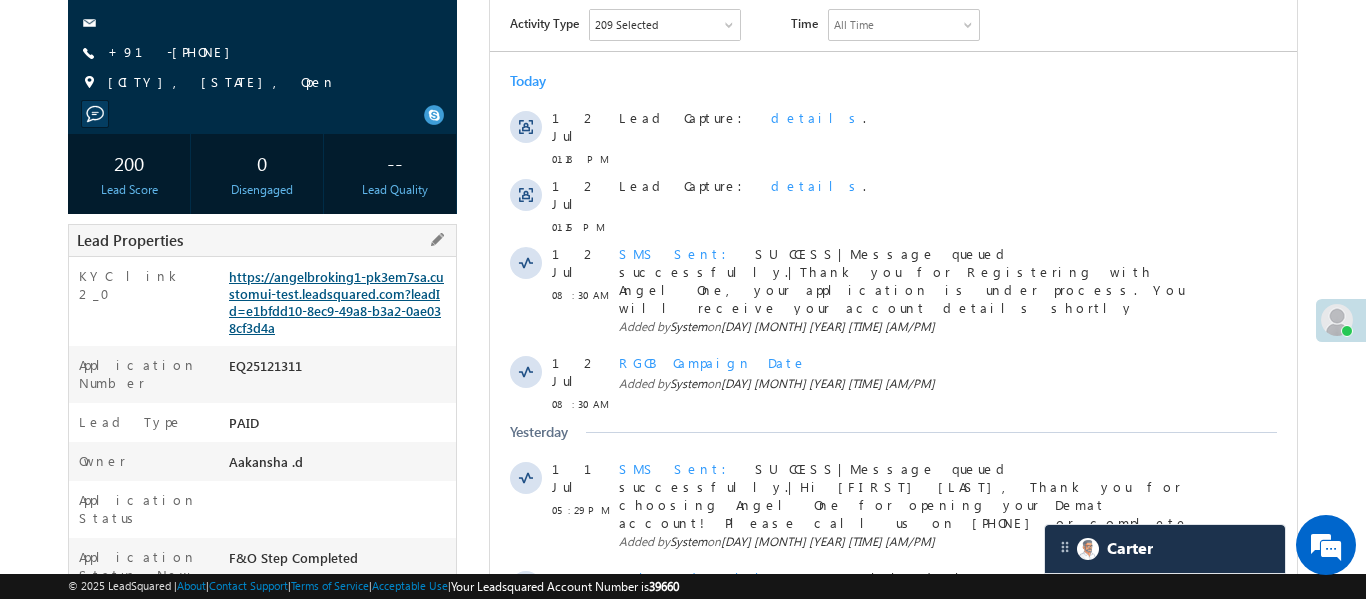 click on "https://angelbroking1-pk3em7sa.customui-test.leadsquared.com?leadId=e1bfdd10-8ec9-49a8-b3a2-0ae038cf3d4a" at bounding box center [336, 302] 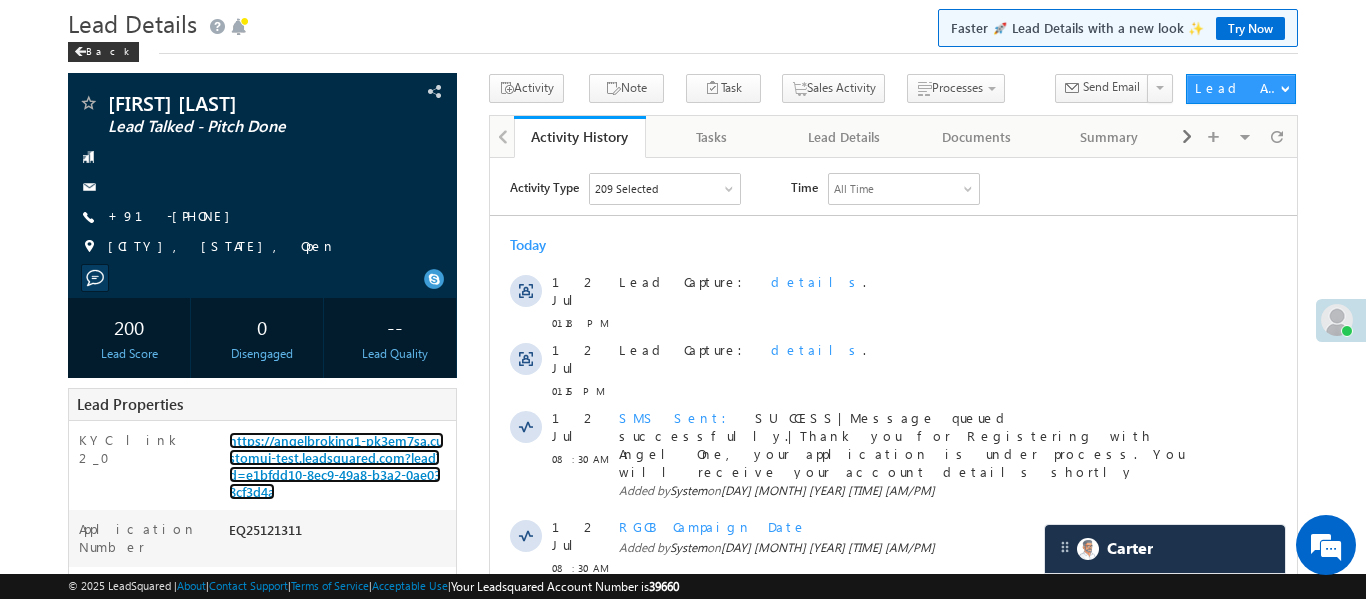 scroll, scrollTop: 0, scrollLeft: 0, axis: both 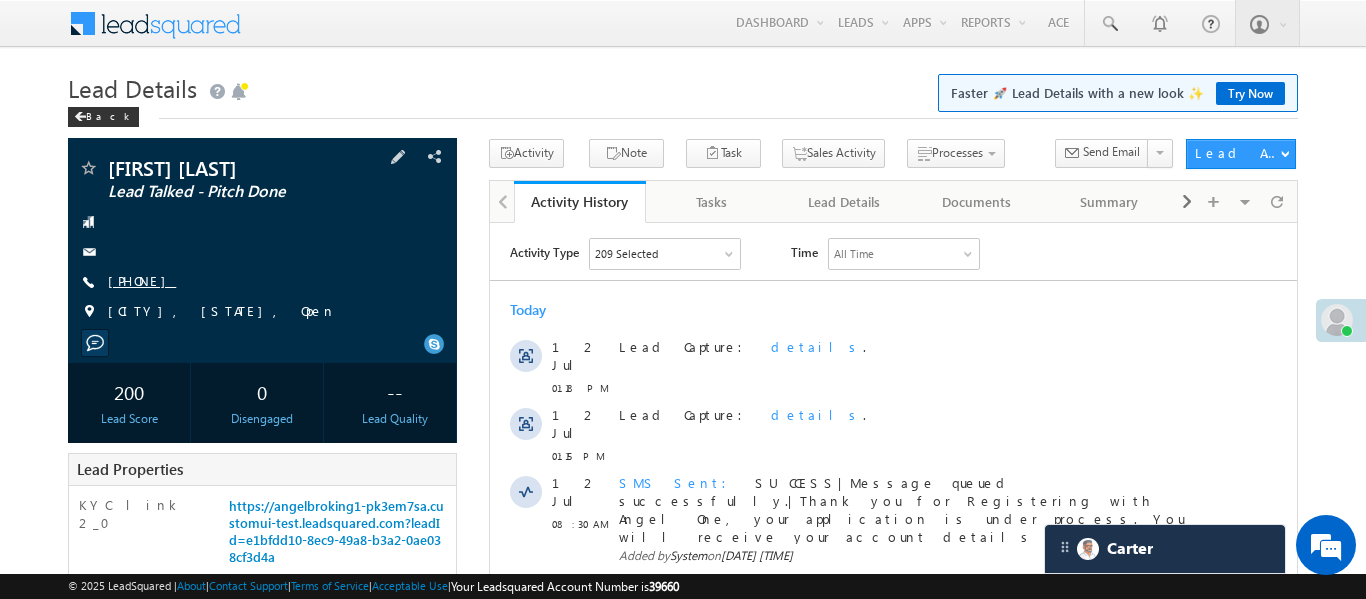 click on "[PHONE]" at bounding box center [142, 280] 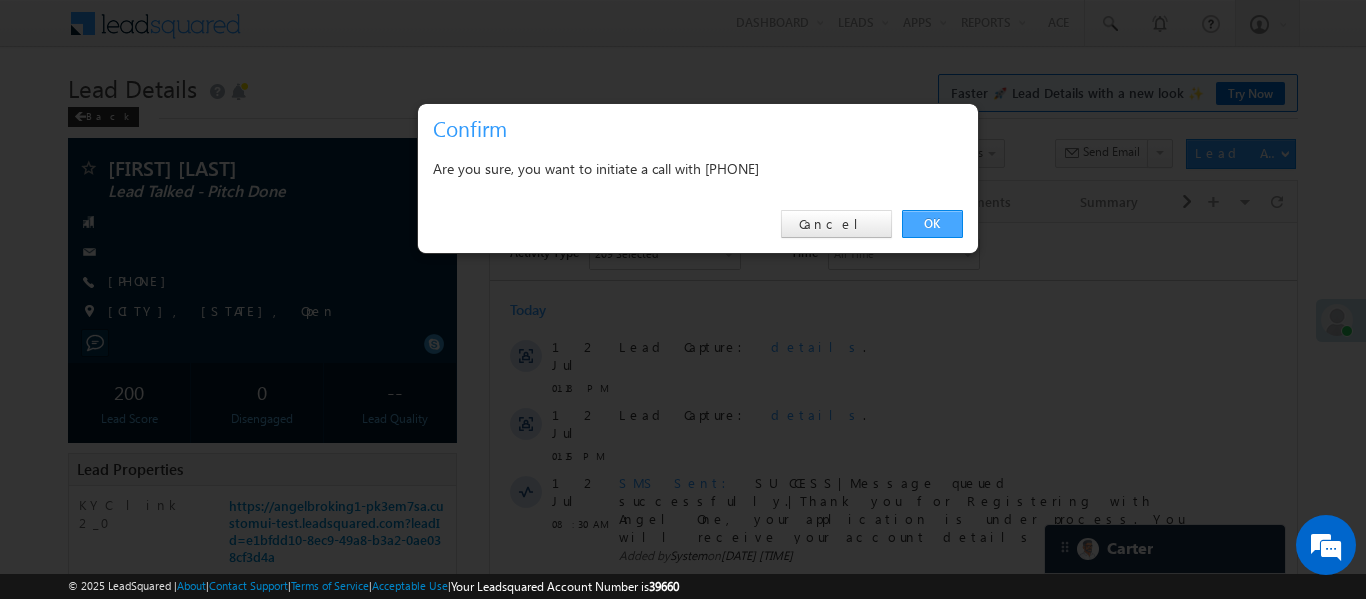 click on "OK" at bounding box center [932, 224] 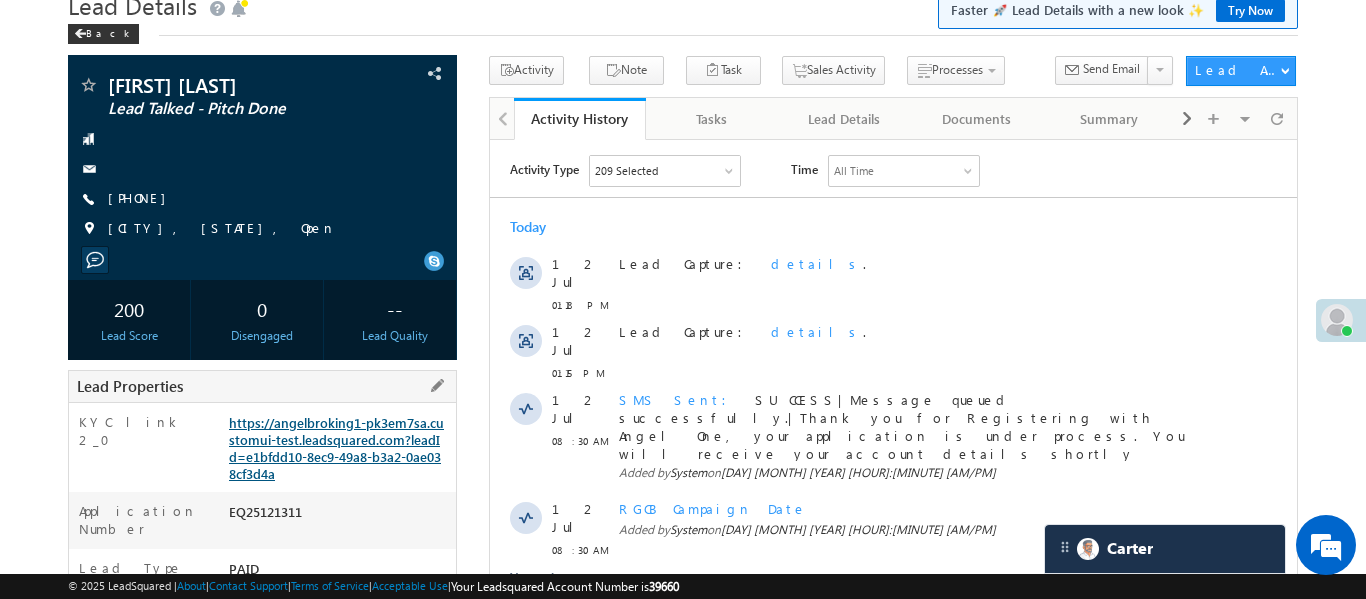 scroll, scrollTop: 145, scrollLeft: 0, axis: vertical 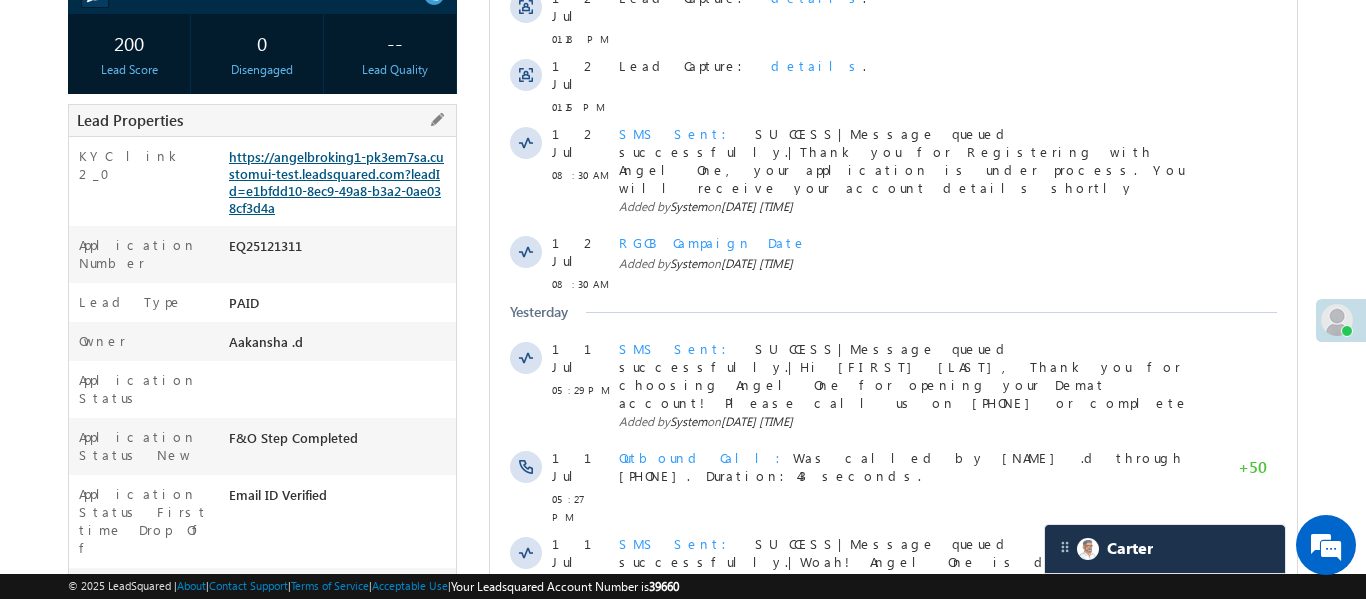 click on "https://angelbroking1-pk3em7sa.customui-test.leadsquared.com?leadId=e1bfdd10-8ec9-49a8-b3a2-0ae038cf3d4a" at bounding box center [336, 182] 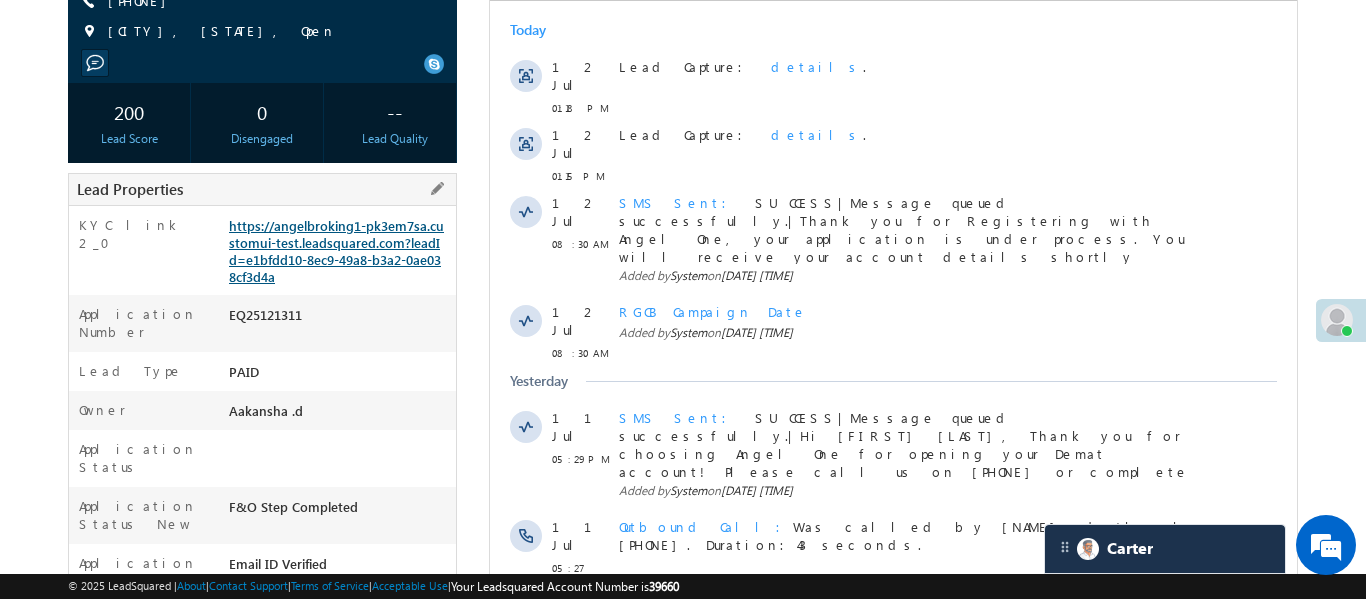 scroll, scrollTop: 0, scrollLeft: 0, axis: both 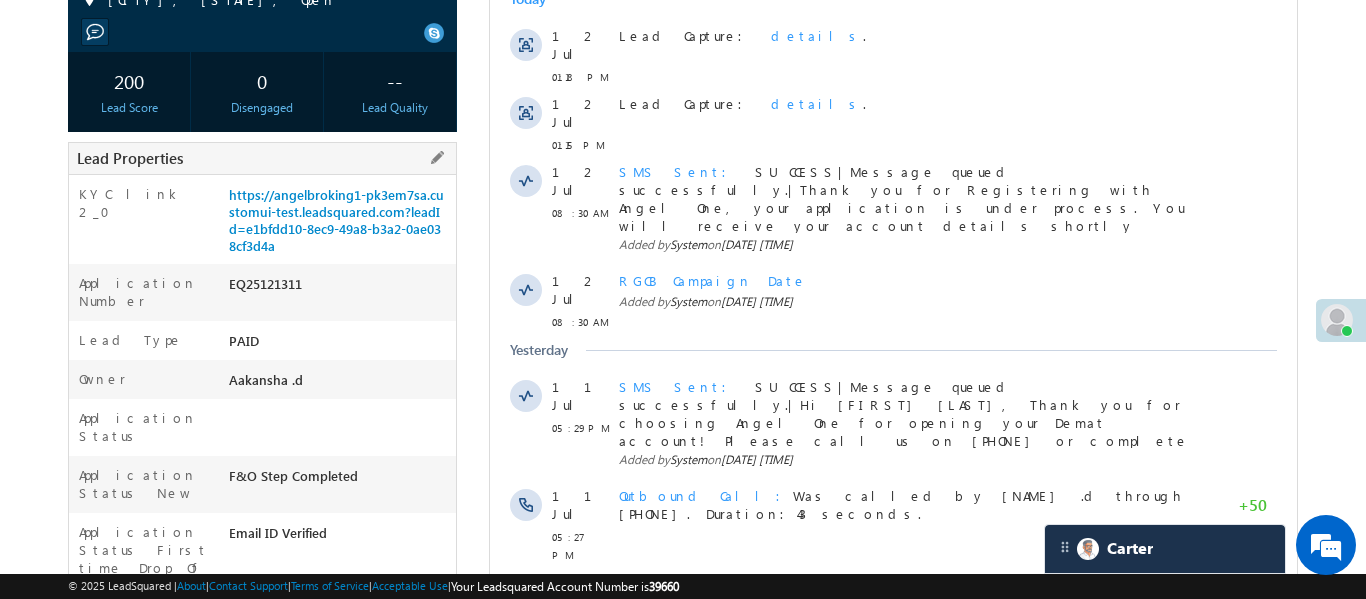 drag, startPoint x: 225, startPoint y: 192, endPoint x: 329, endPoint y: 248, distance: 118.11858 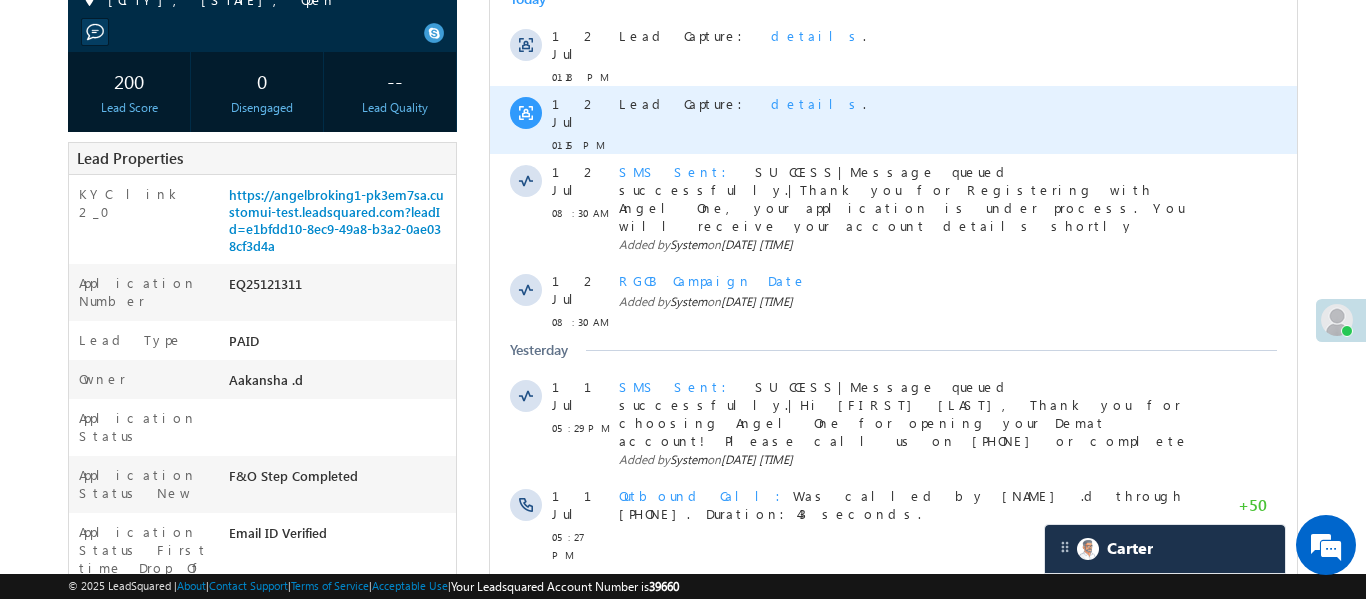 copy on "https://angelbroking1-pk3em7sa.customui-test.leadsquared.com?leadId=e1bfdd10-8ec9-49a8-b3a2-0ae038cf3d4a" 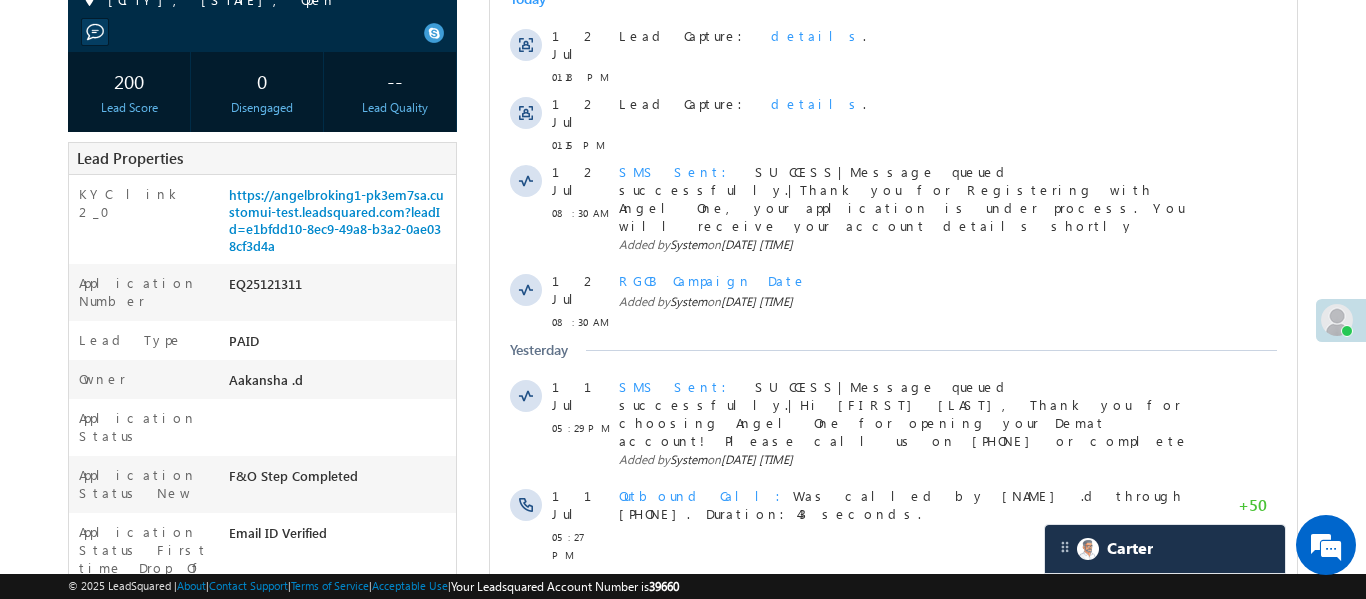scroll, scrollTop: 835, scrollLeft: 0, axis: vertical 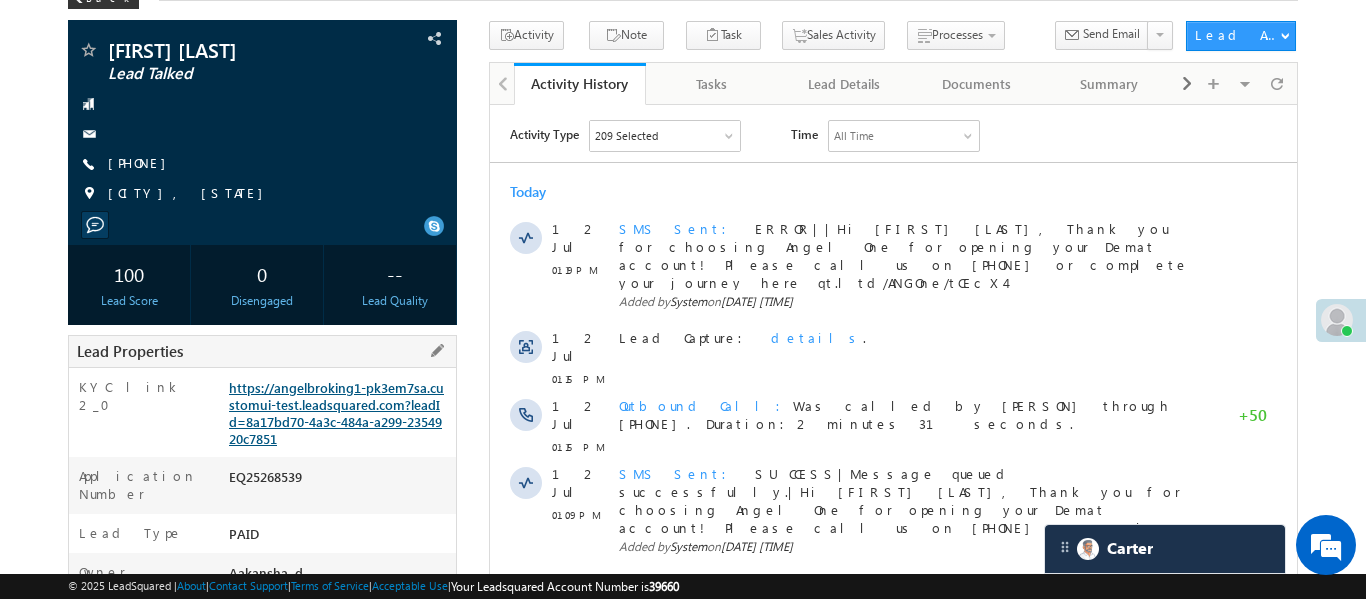 click on "https://angelbroking1-pk3em7sa.customui-test.leadsquared.com?leadId=8a17bd70-4a3c-484a-a299-2354920c7851" at bounding box center (336, 413) 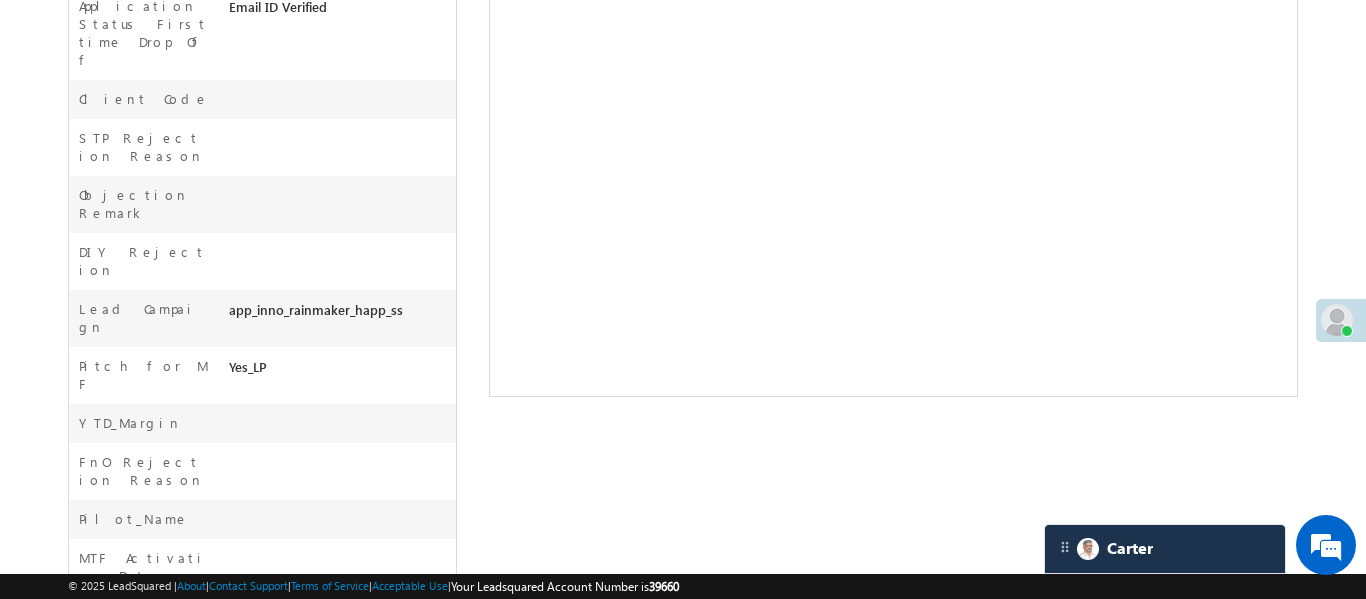 scroll, scrollTop: 835, scrollLeft: 0, axis: vertical 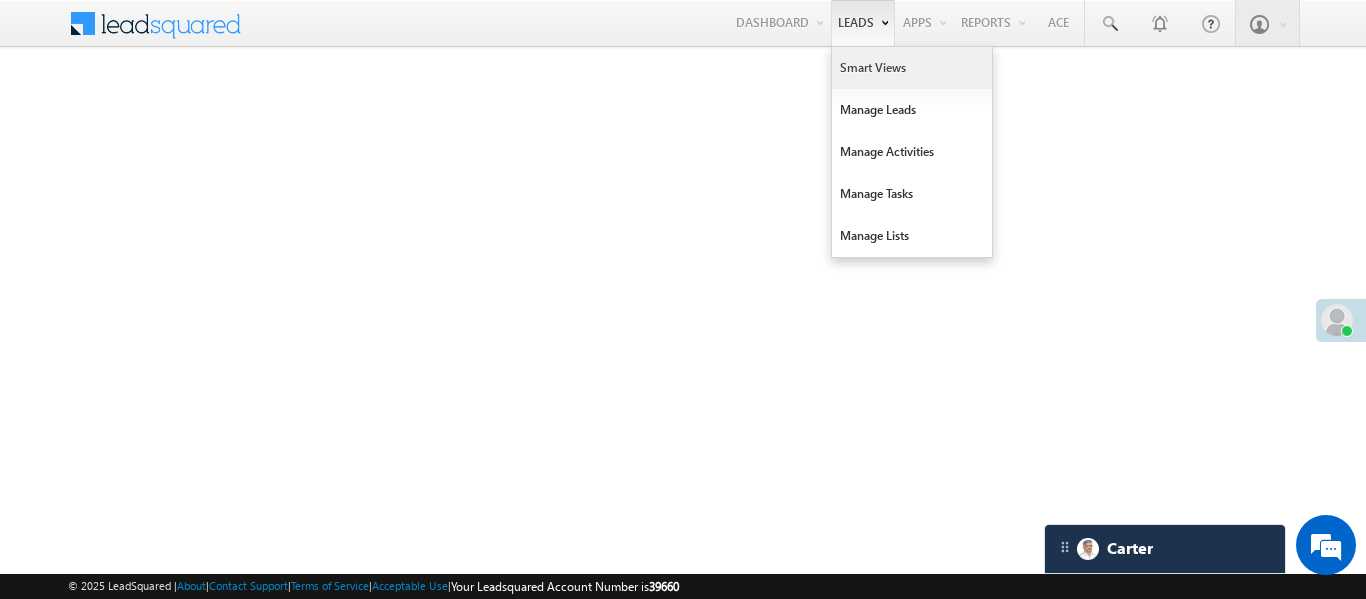 click on "Smart Views" at bounding box center [912, 68] 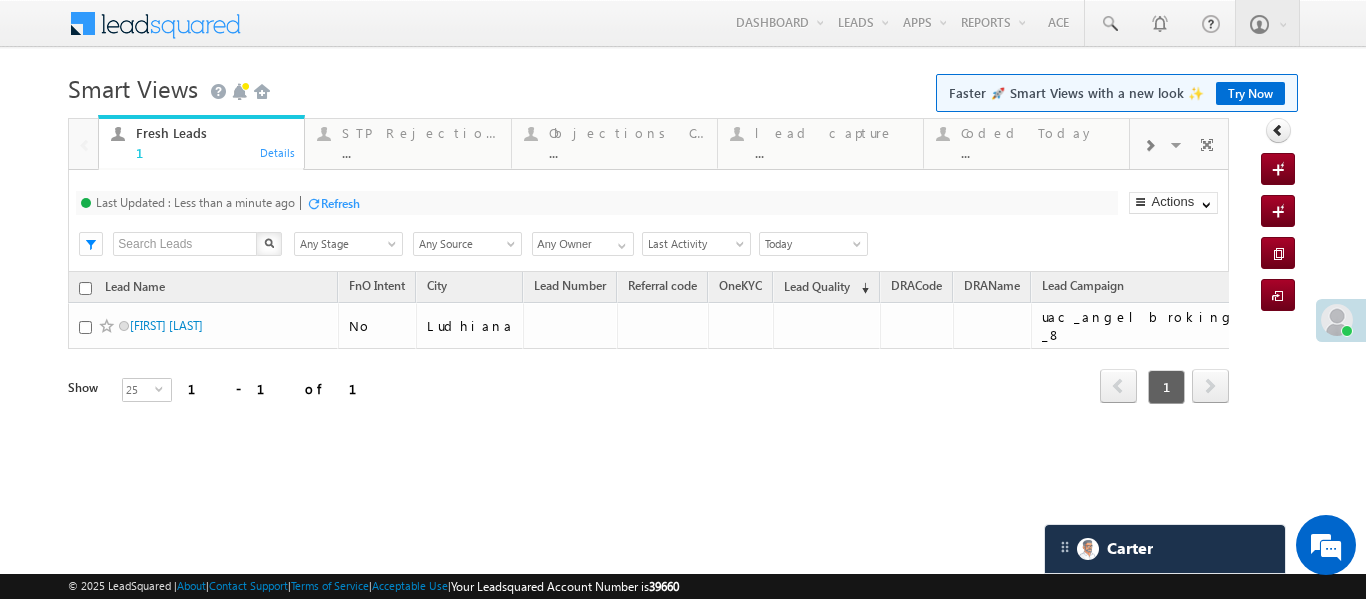 scroll, scrollTop: 0, scrollLeft: 0, axis: both 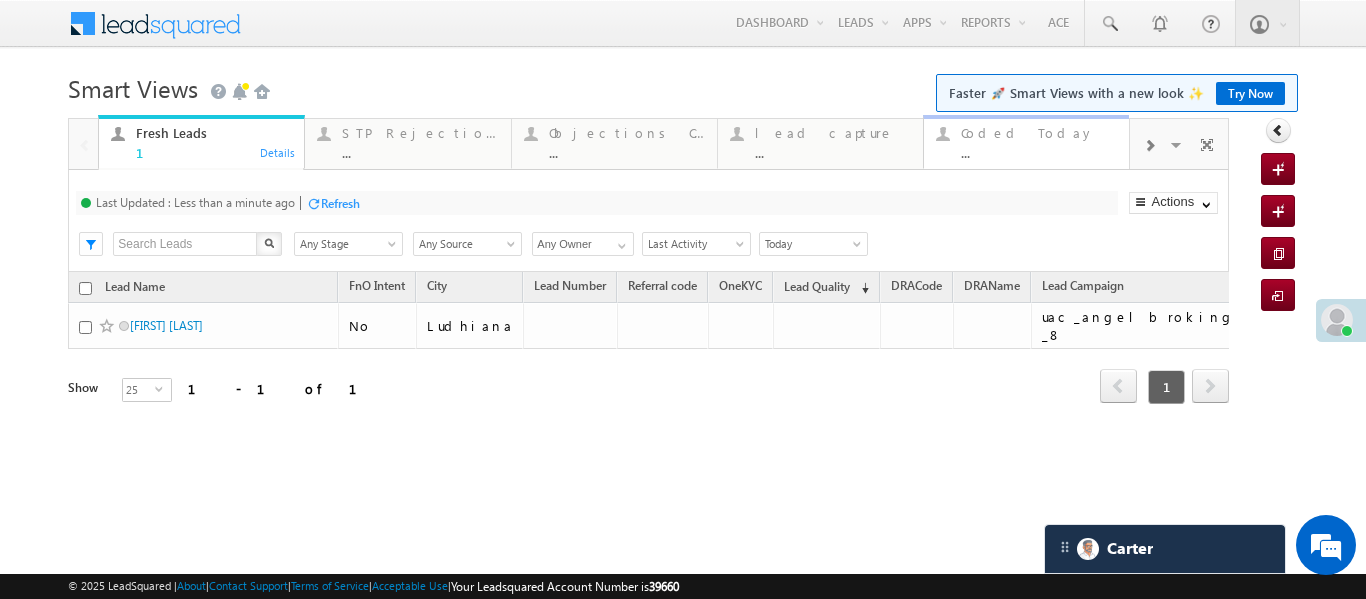 click on "..." at bounding box center [1039, 152] 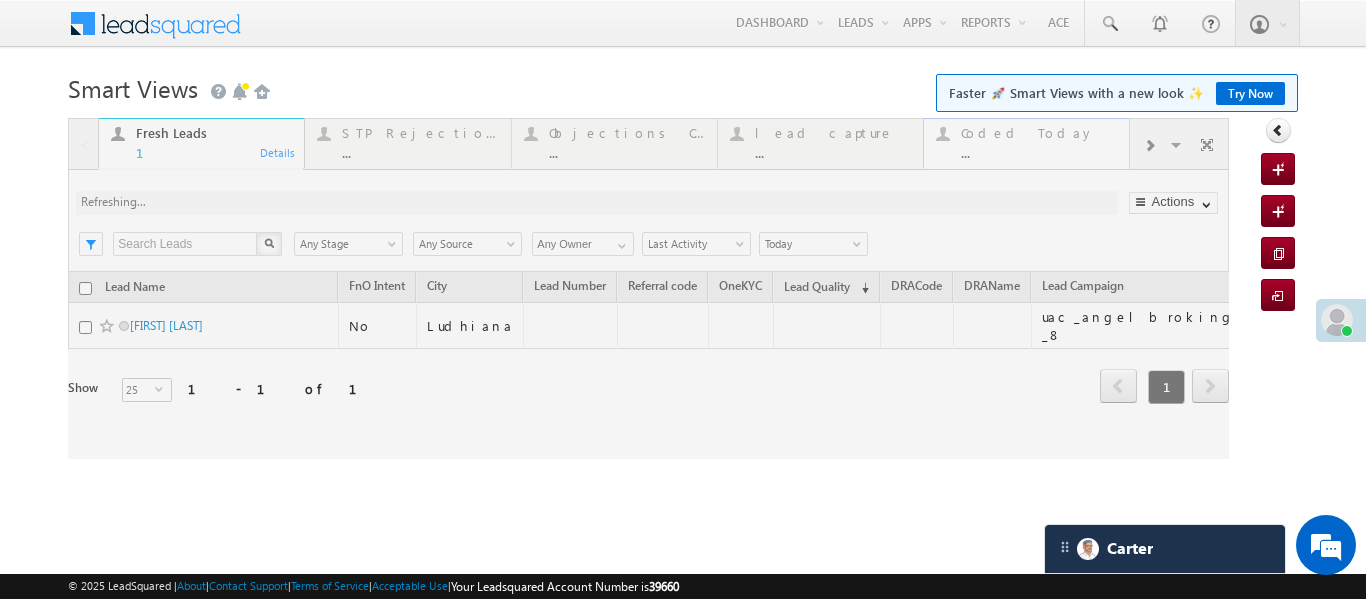click at bounding box center (648, 288) 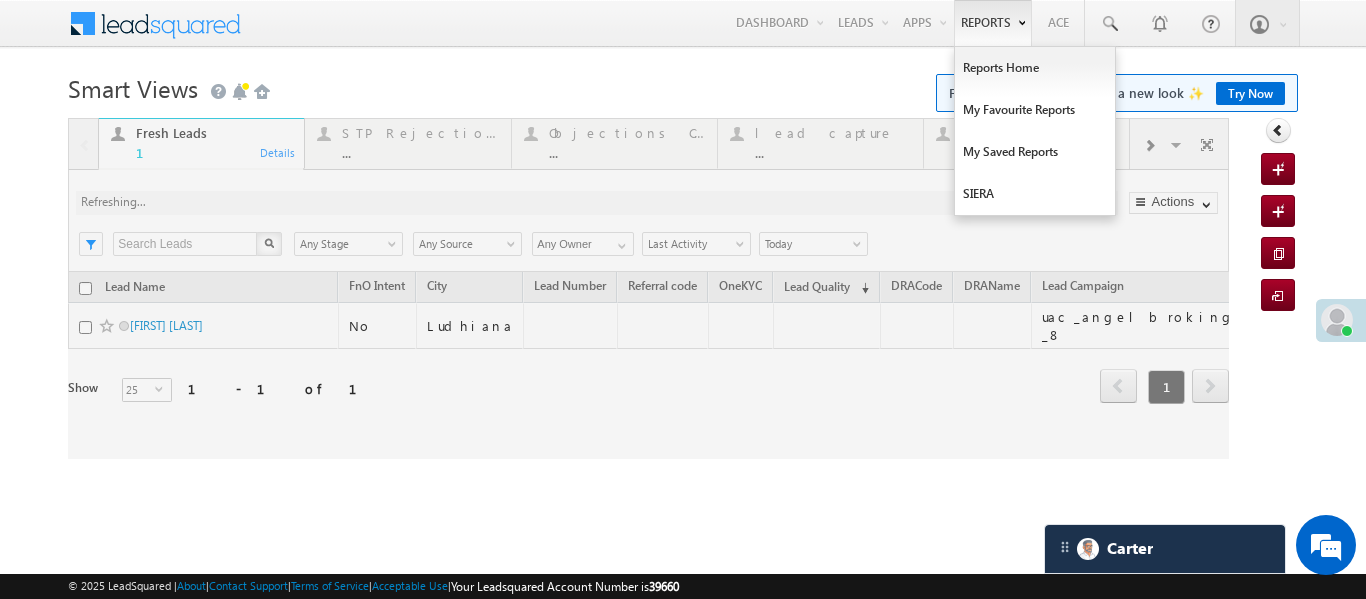 drag, startPoint x: 1029, startPoint y: 155, endPoint x: 977, endPoint y: 13, distance: 151.2217 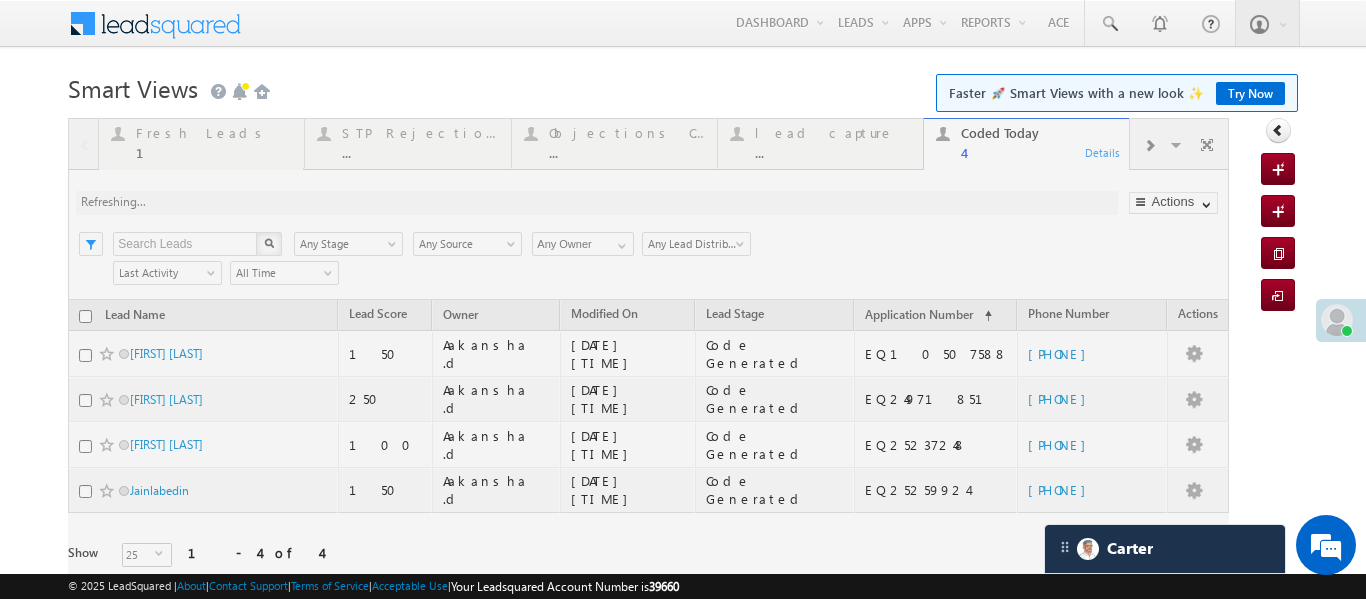 scroll, scrollTop: 0, scrollLeft: 0, axis: both 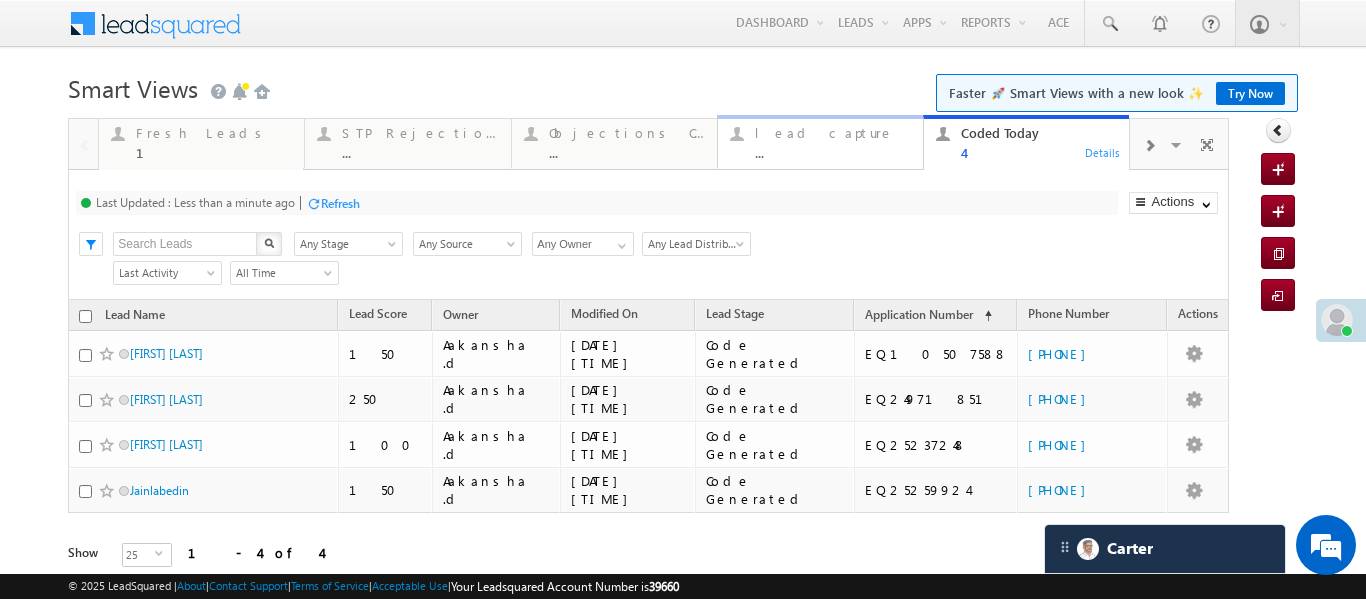 click on "..." at bounding box center [833, 152] 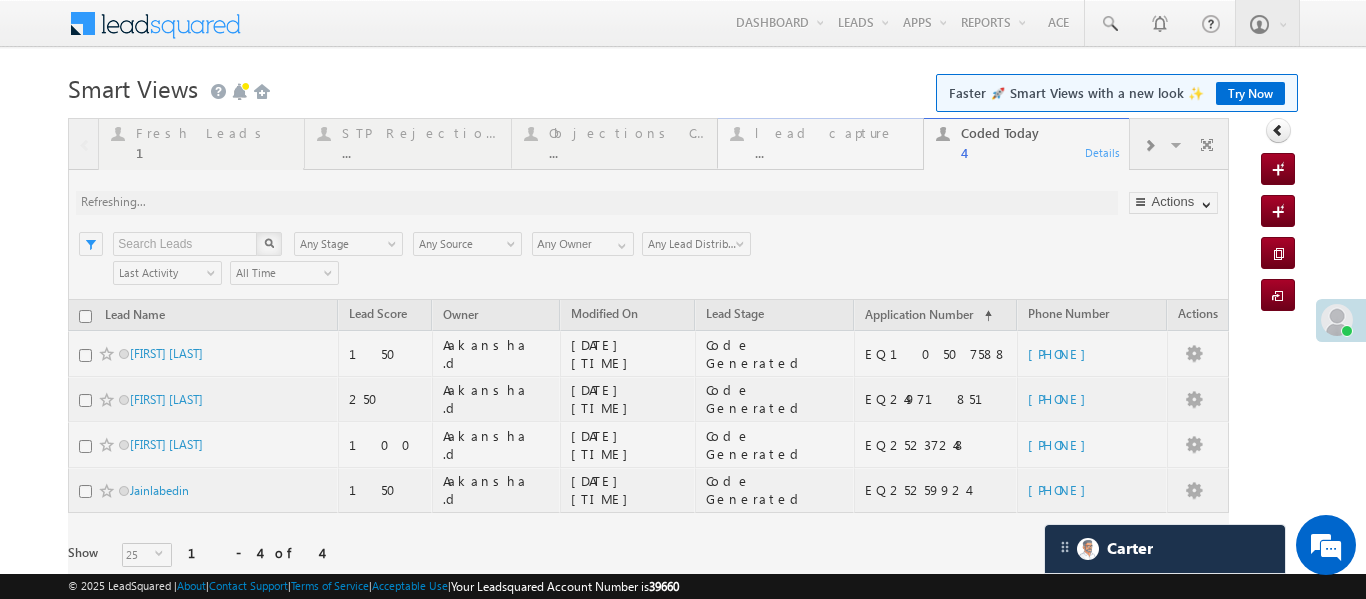 click at bounding box center (648, 371) 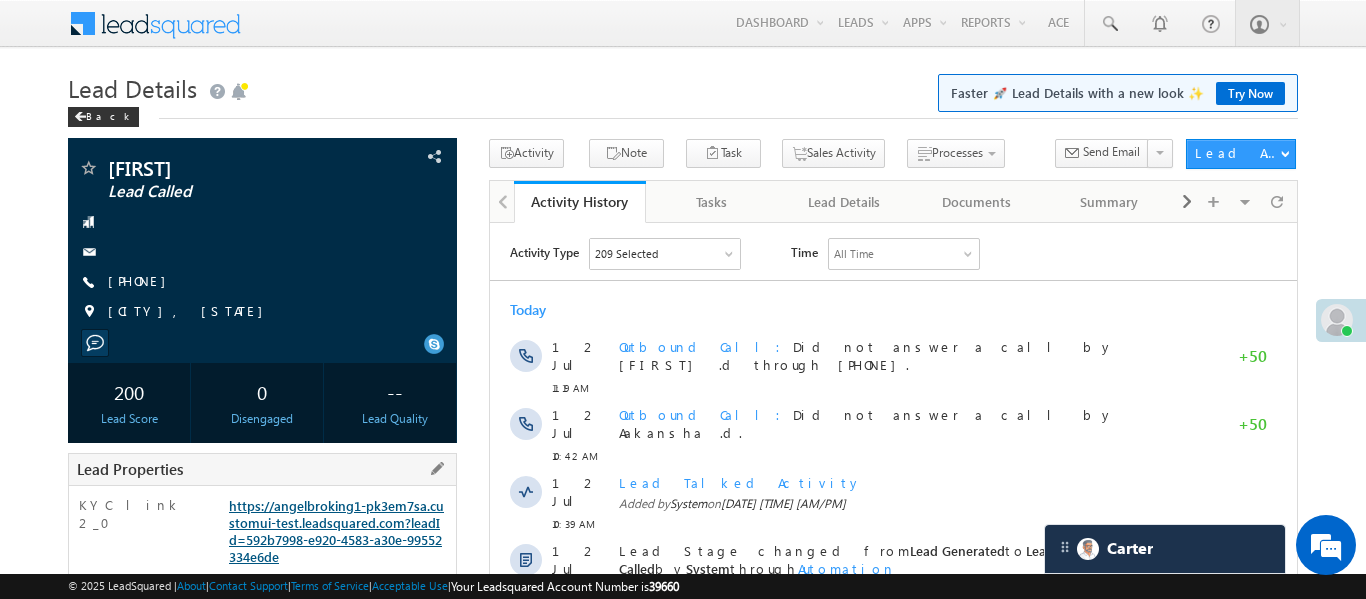 scroll, scrollTop: 0, scrollLeft: 0, axis: both 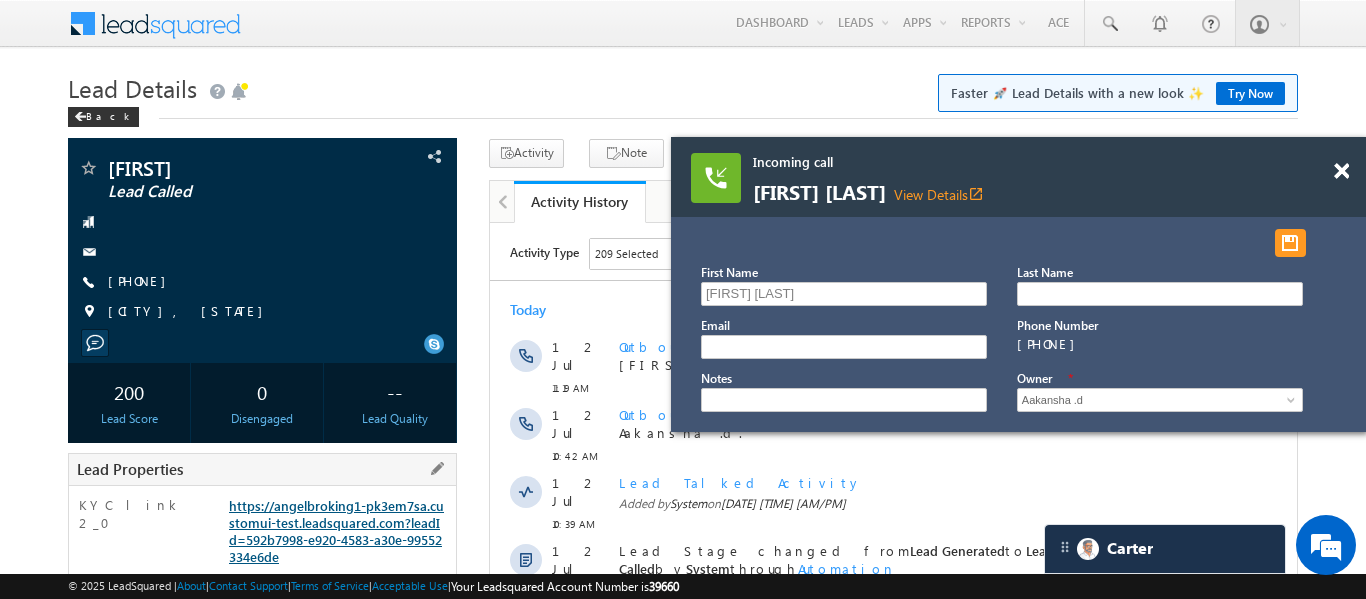 click on "https://angelbroking1-pk3em7sa.customui-test.leadsquared.com?leadId=592b7998-e920-4583-a30e-99552334e6de" at bounding box center (336, 531) 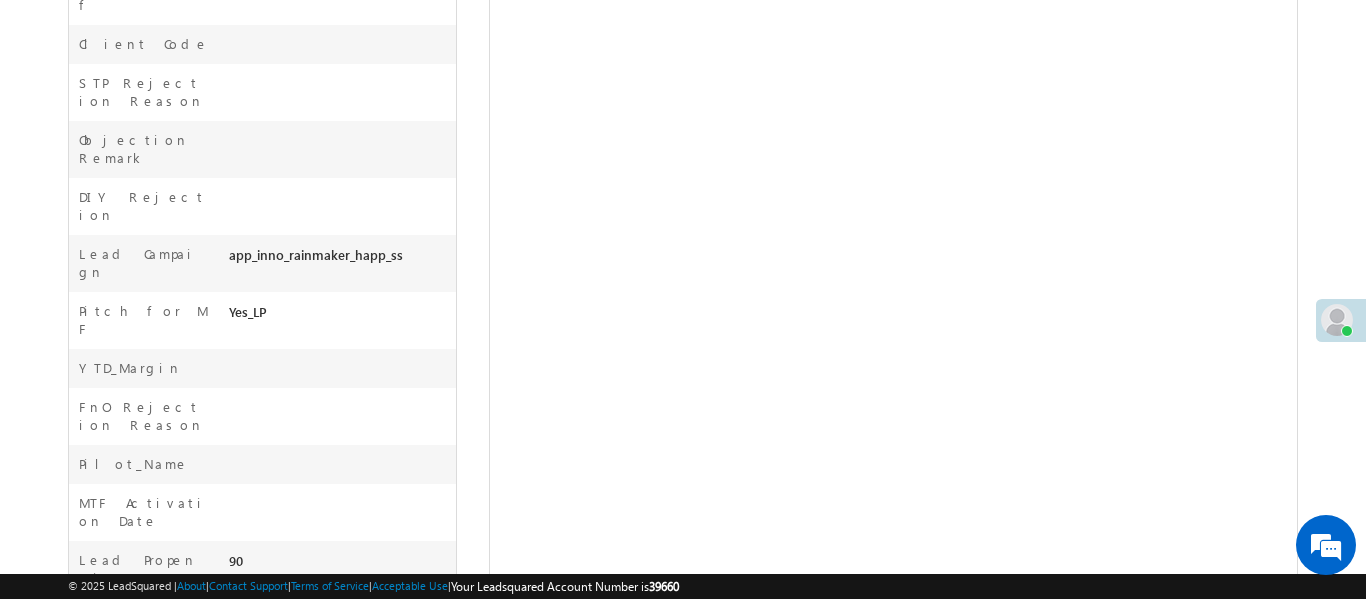 scroll, scrollTop: 270, scrollLeft: 0, axis: vertical 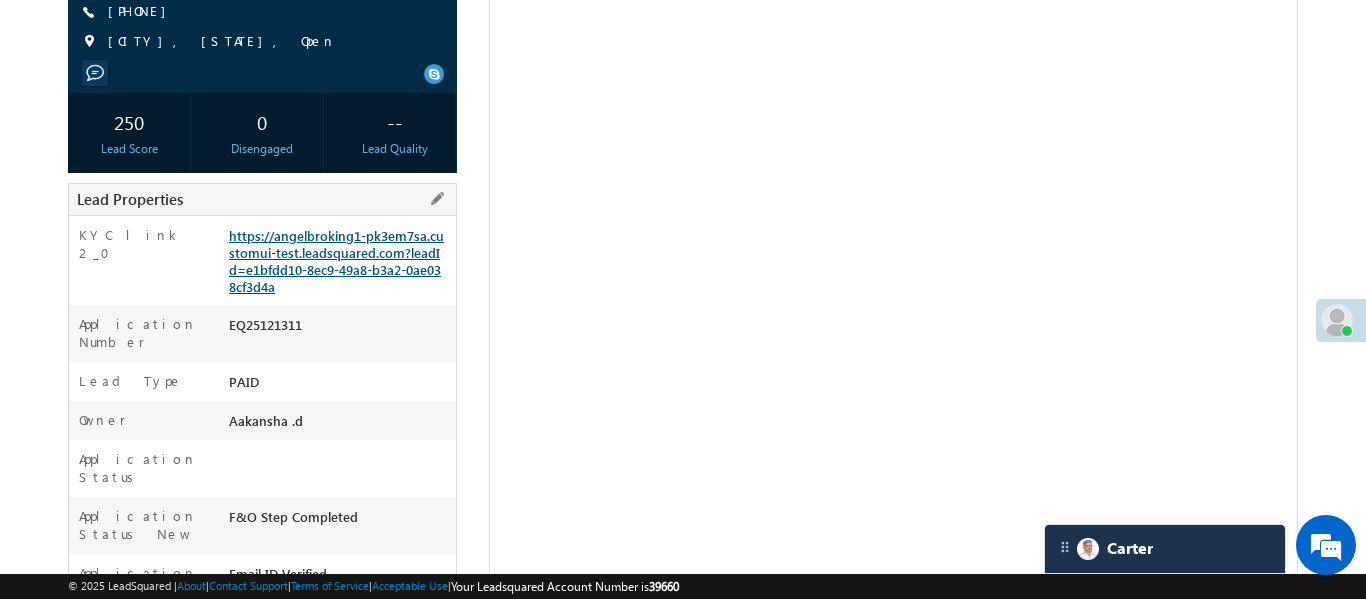 click on "https://angelbroking1-pk3em7sa.customui-test.leadsquared.com?leadId=e1bfdd10-8ec9-49a8-b3a2-0ae038cf3d4a" at bounding box center [336, 261] 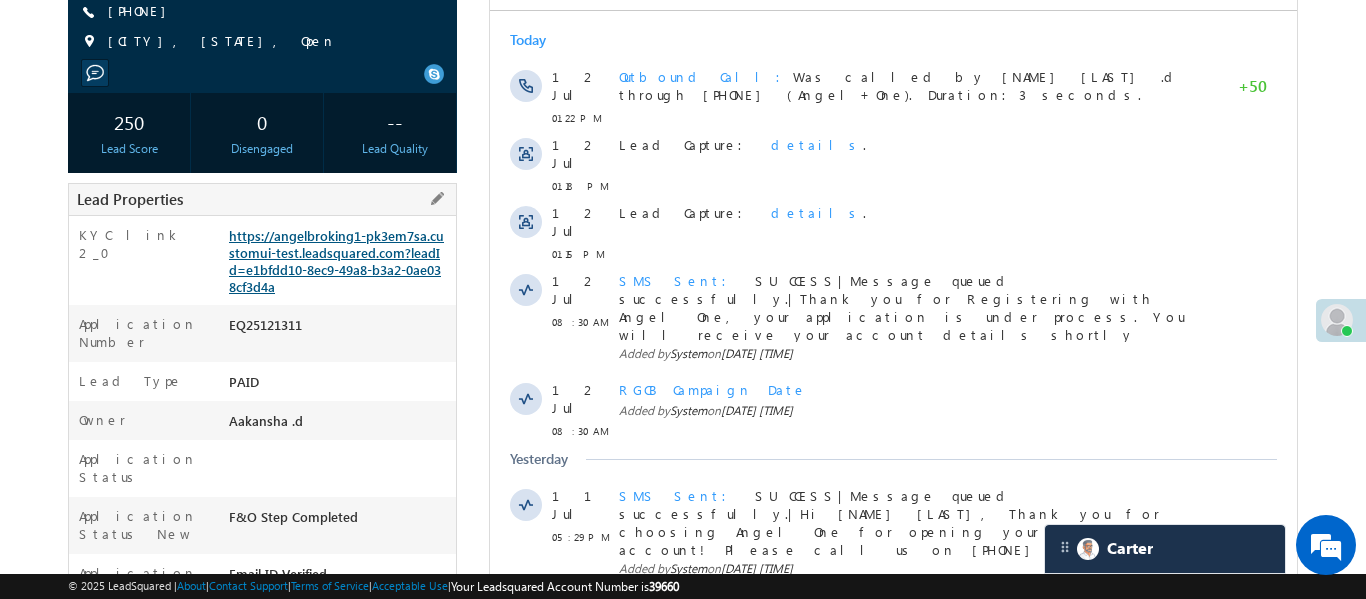 scroll, scrollTop: 0, scrollLeft: 0, axis: both 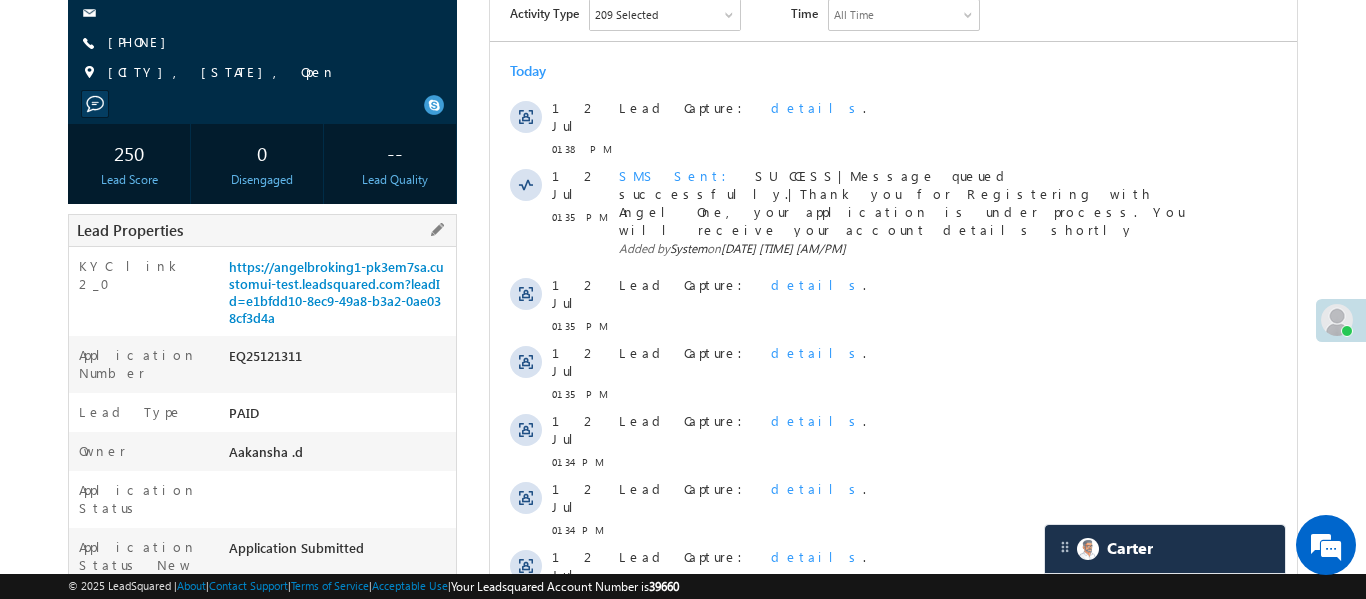 click on "EQ25121311" at bounding box center [340, 360] 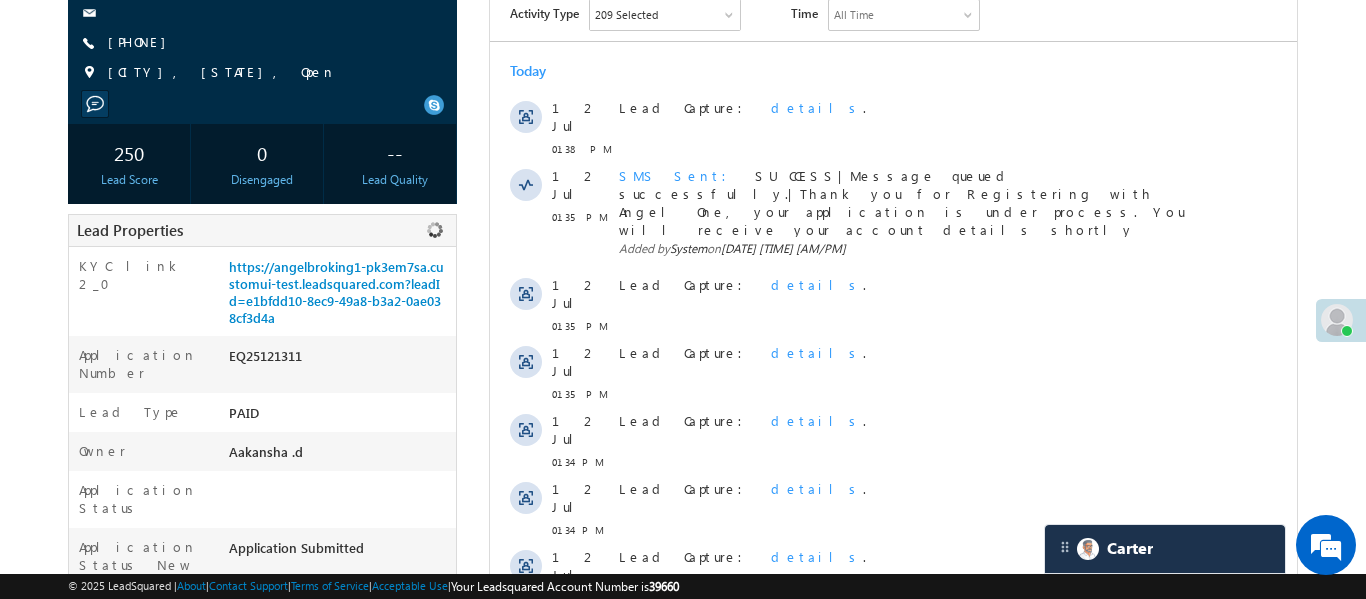 copy on "EQ25121311" 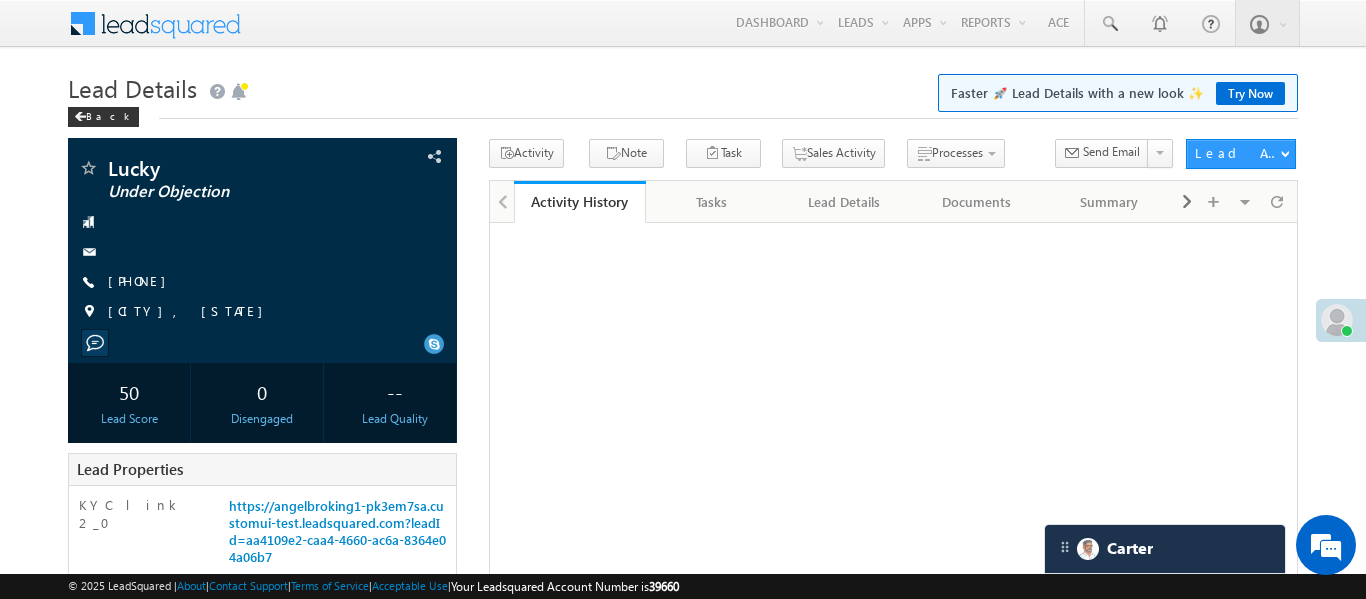 scroll, scrollTop: 0, scrollLeft: 0, axis: both 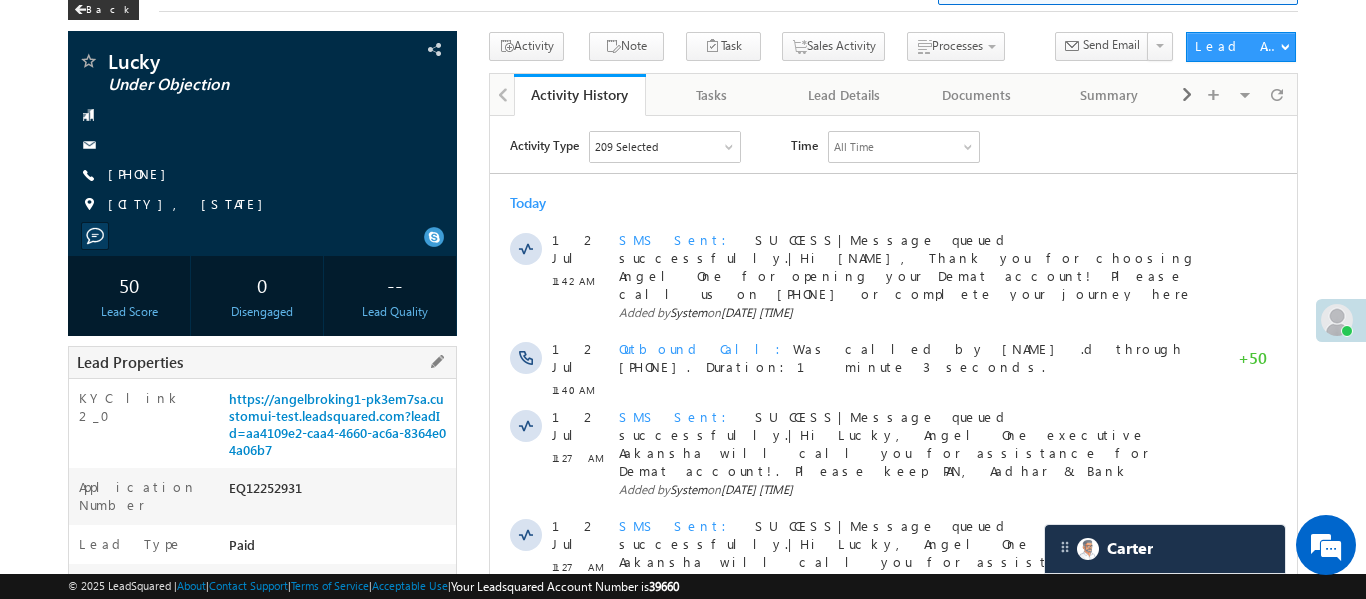 click on "EQ12252931" at bounding box center (340, 492) 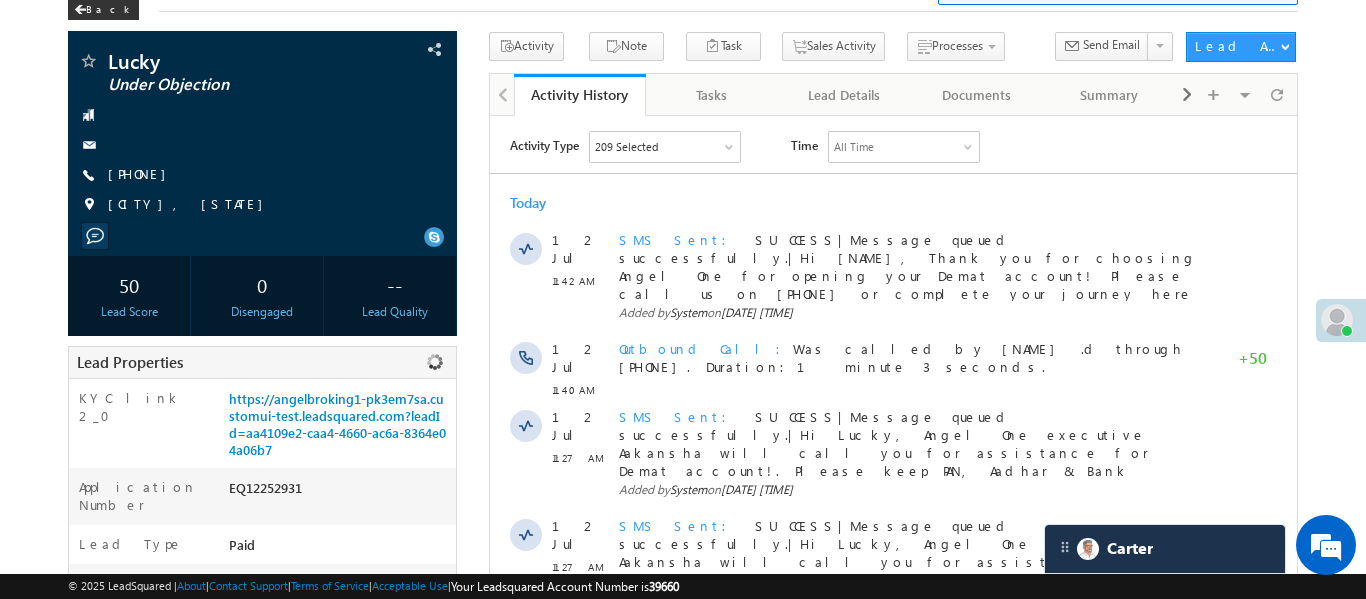 copy on "EQ12252931" 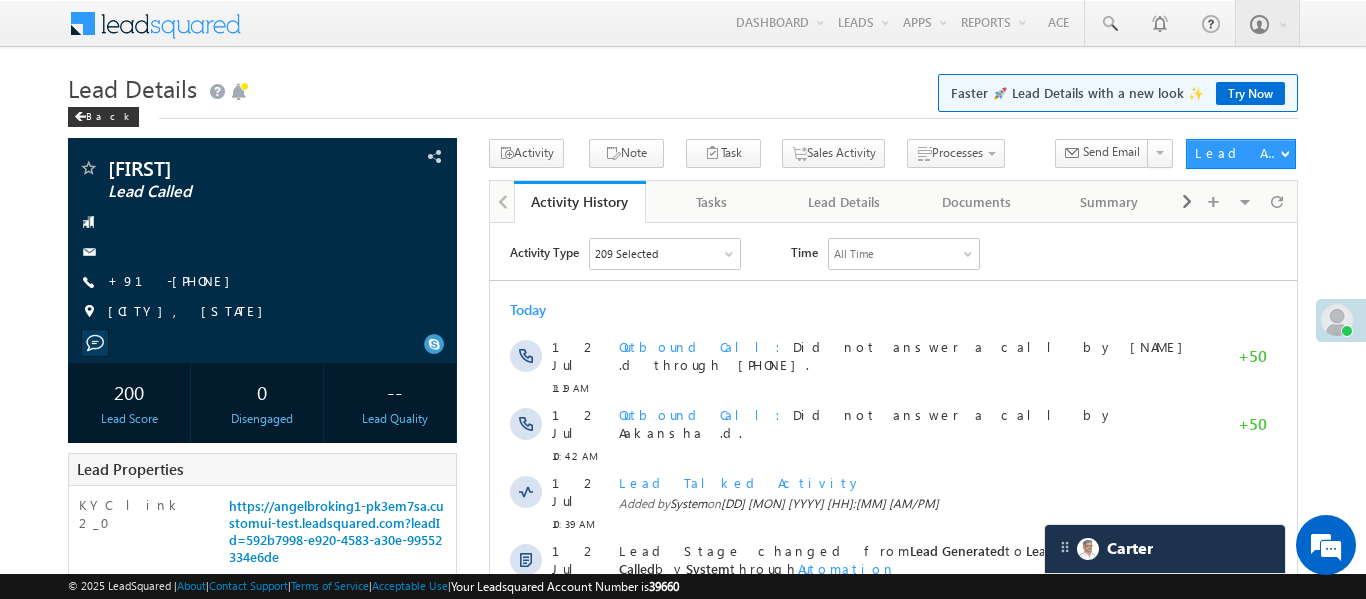 scroll, scrollTop: 0, scrollLeft: 0, axis: both 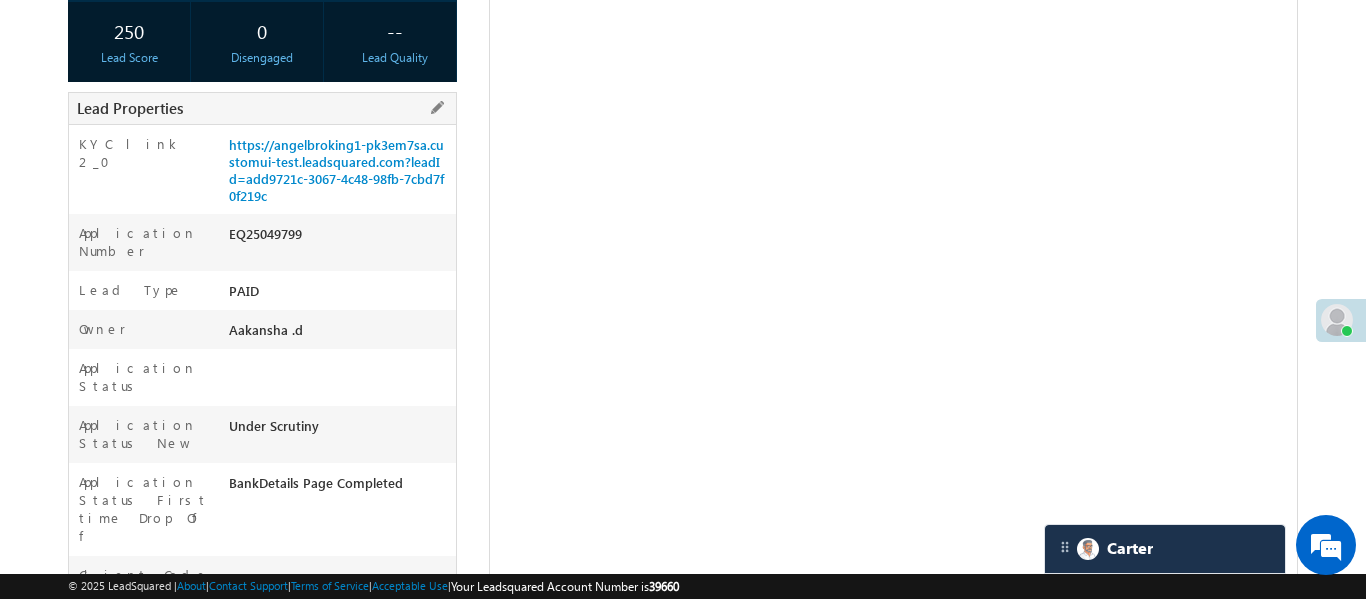 click on "EQ25049799" at bounding box center [340, 238] 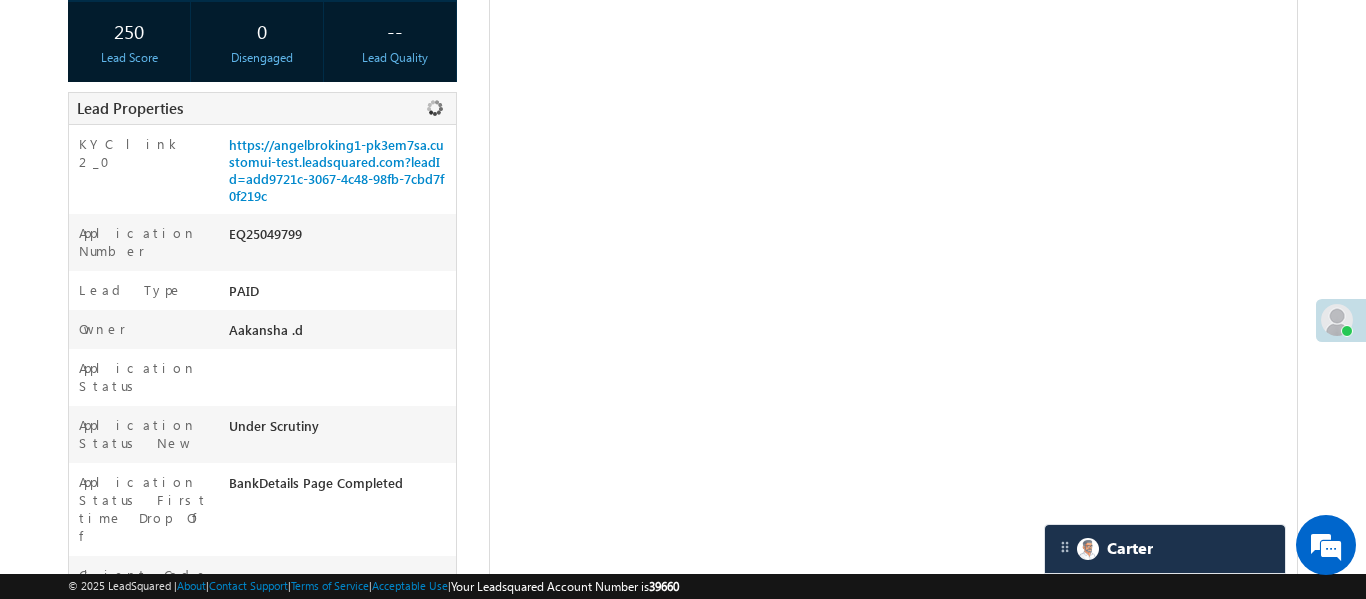 copy on "EQ25049799" 